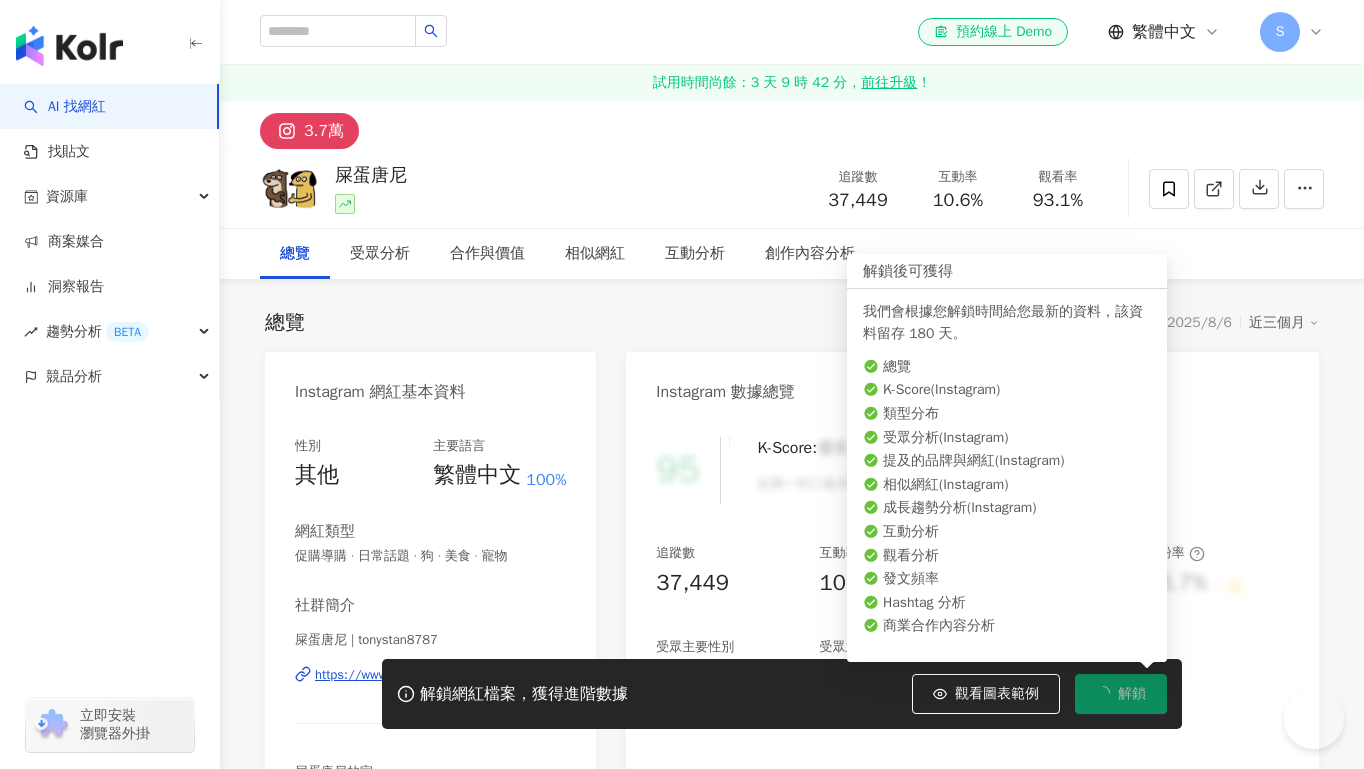 scroll, scrollTop: 0, scrollLeft: 0, axis: both 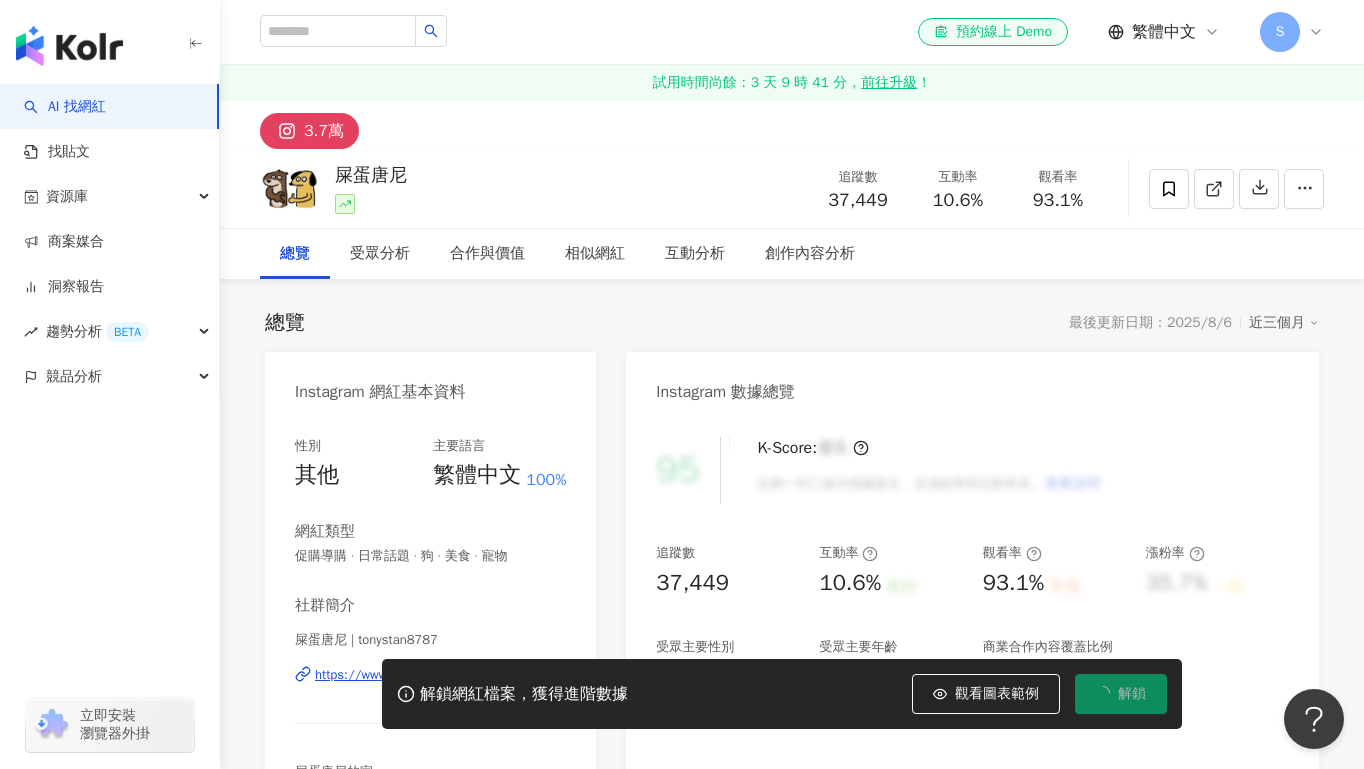 click on "近三個月" at bounding box center [1284, 323] 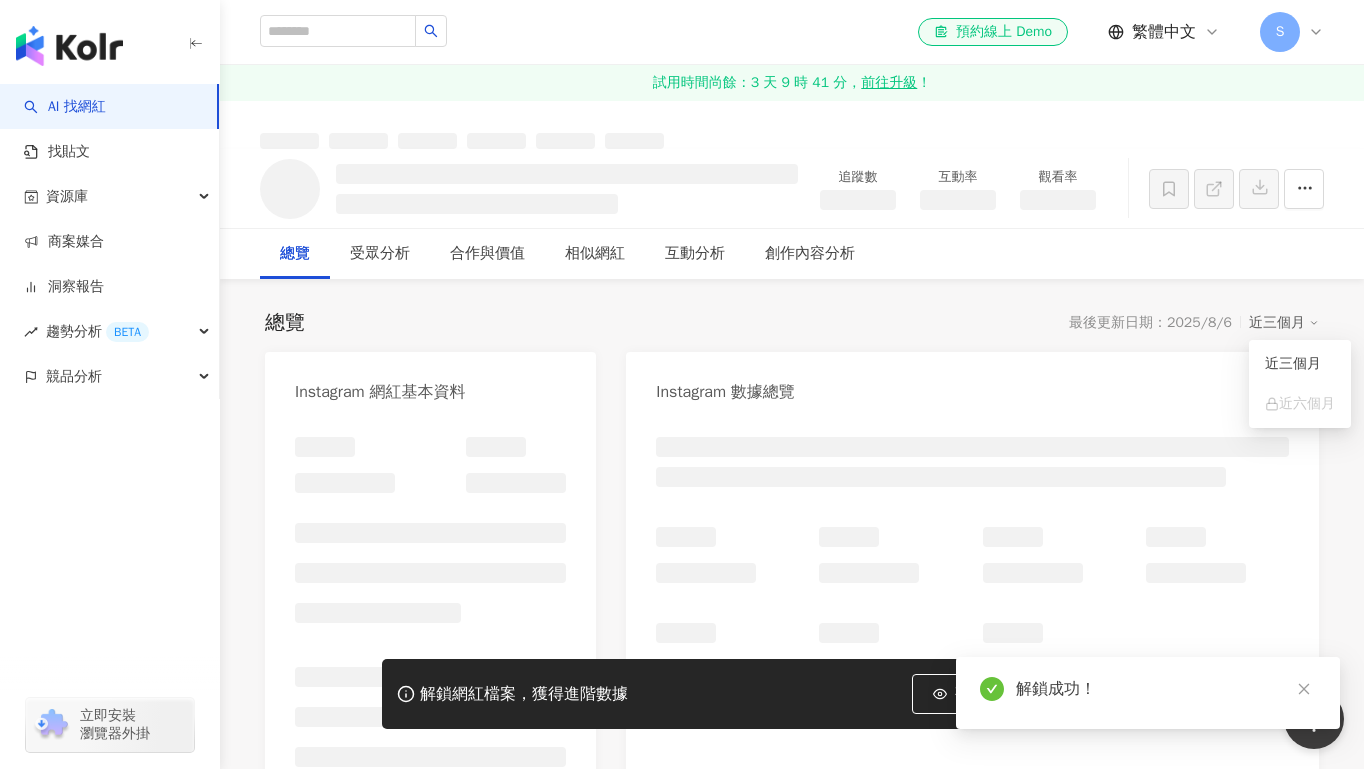 click on "總覽 最後更新日期：2025/8/6 近三個月 Instagram 網紅基本資料 Instagram 數據總覽 AI Instagram 成效等級三大指標 成效等級 ： 優秀 良好 普通 不佳 Instagram 成長趨勢分析 追蹤趨勢圖表 AI Instagram 創作類型分佈 受眾分析 AI Instagram 受眾樣貌分析 受眾年齡及性別分布 受眾所在國家地區分布 受眾所在城市分布 AI 真粉比例 合作與價值 Instagram 合作價值預估 幣值：TWD AI Instagram 商業合作分析 互動最佳前三大內容 相似網紅 AI Instagram 相似網紅 Dre Yan Yan 3,411 追蹤者 Cindy 1,300 追蹤者 Johnny 5,300 追蹤者 強強生活 2,800 追蹤者 I’m Candy 1,300 追蹤者 Mindy 7,600 追蹤者 Instagram 提及的網紅 creativexpo.tw 4.1萬   追蹤者 11 個提及 Cindy 1,300   追蹤者 4 個提及 Johnny 5,300   追蹤者 4 個提及 強強生活 2,800   追蹤者 4 個提及 I’m Candy 1,300   追蹤者 4 個提及 Mindy 7,600   追蹤者 4 個提及 互動分析 Instagram 互動分析" at bounding box center (792, 3300) 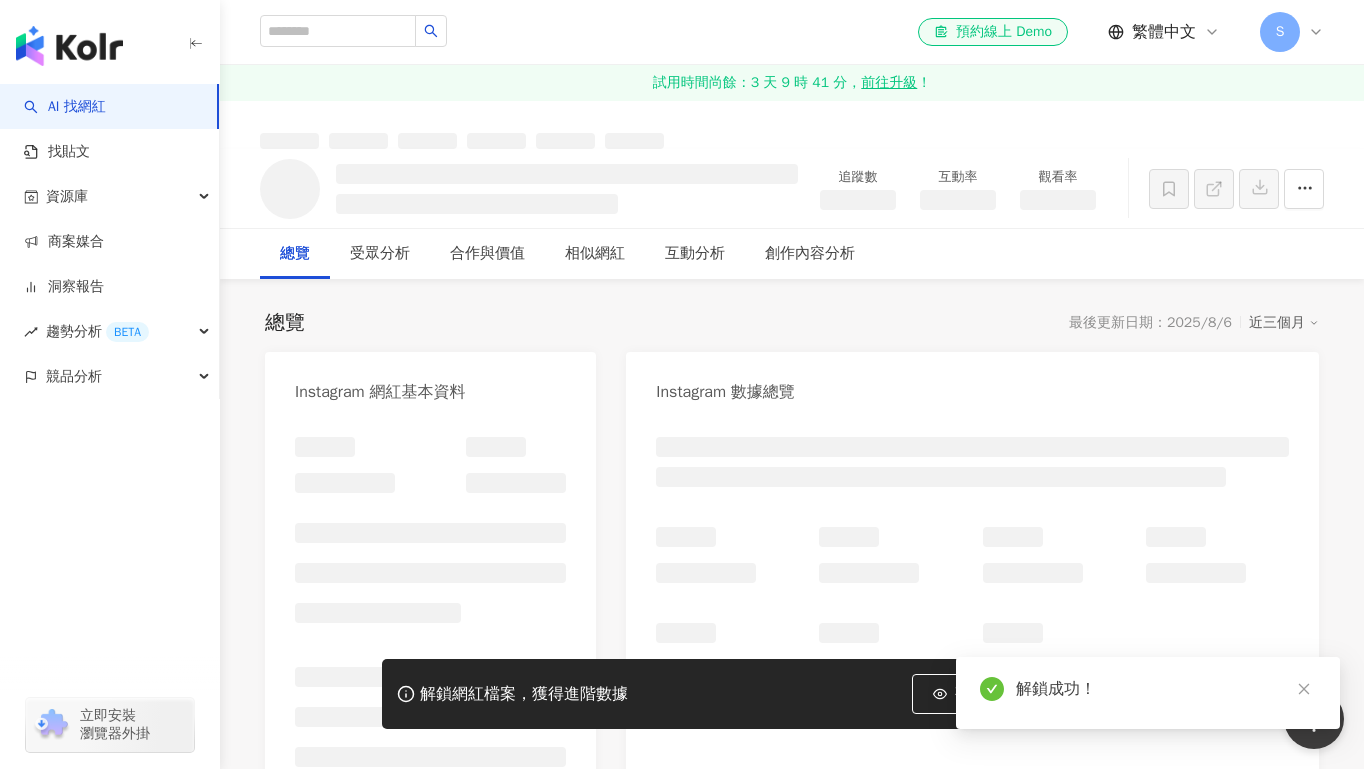 click 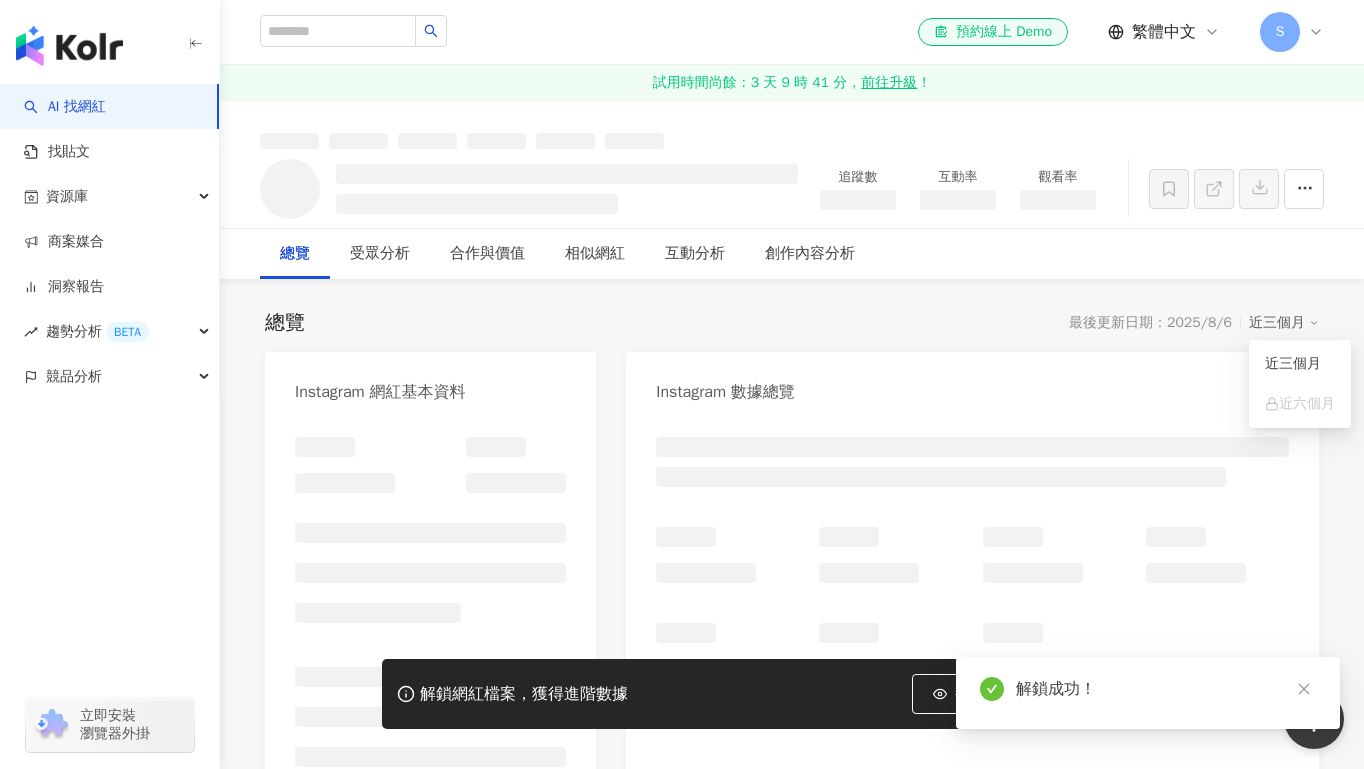 click on "總覽 最後更新日期：2025/8/6 近三個月 Instagram 網紅基本資料 Instagram 數據總覽 AI Instagram 成效等級三大指標 成效等級 ： 優秀 良好 普通 不佳 Instagram 成長趨勢分析 追蹤趨勢圖表 AI Instagram 創作類型分佈 受眾分析 AI Instagram 受眾樣貌分析 受眾年齡及性別分布 受眾所在國家地區分布 受眾所在城市分布 AI 真粉比例 合作與價值 Instagram 合作價值預估 幣值：TWD AI Instagram 商業合作分析 互動最佳前三大內容 相似網紅 AI Instagram 相似網紅 婁峻碩 SHOU|婁峻碩|SHOU|婁峻碩 $HOU|shoumethemoneyxx 82.4萬 追蹤者 Cindy 1,300 追蹤者 Johnny 5,300 追蹤者 強強生活 2,800 追蹤者 I’m Candy 1,300 追蹤者 Mindy 7,600 追蹤者 Instagram 提及的網紅 creativexpo.tw 4.1萬   追蹤者 11 個提及 Cindy 1,300   追蹤者 4 個提及 Johnny 5,300   追蹤者 4 個提及 強強生活 2,800   追蹤者 4 個提及 I’m Candy 1,300   追蹤者 4 個提及 Mindy 7,600   日 週" at bounding box center (792, 3334) 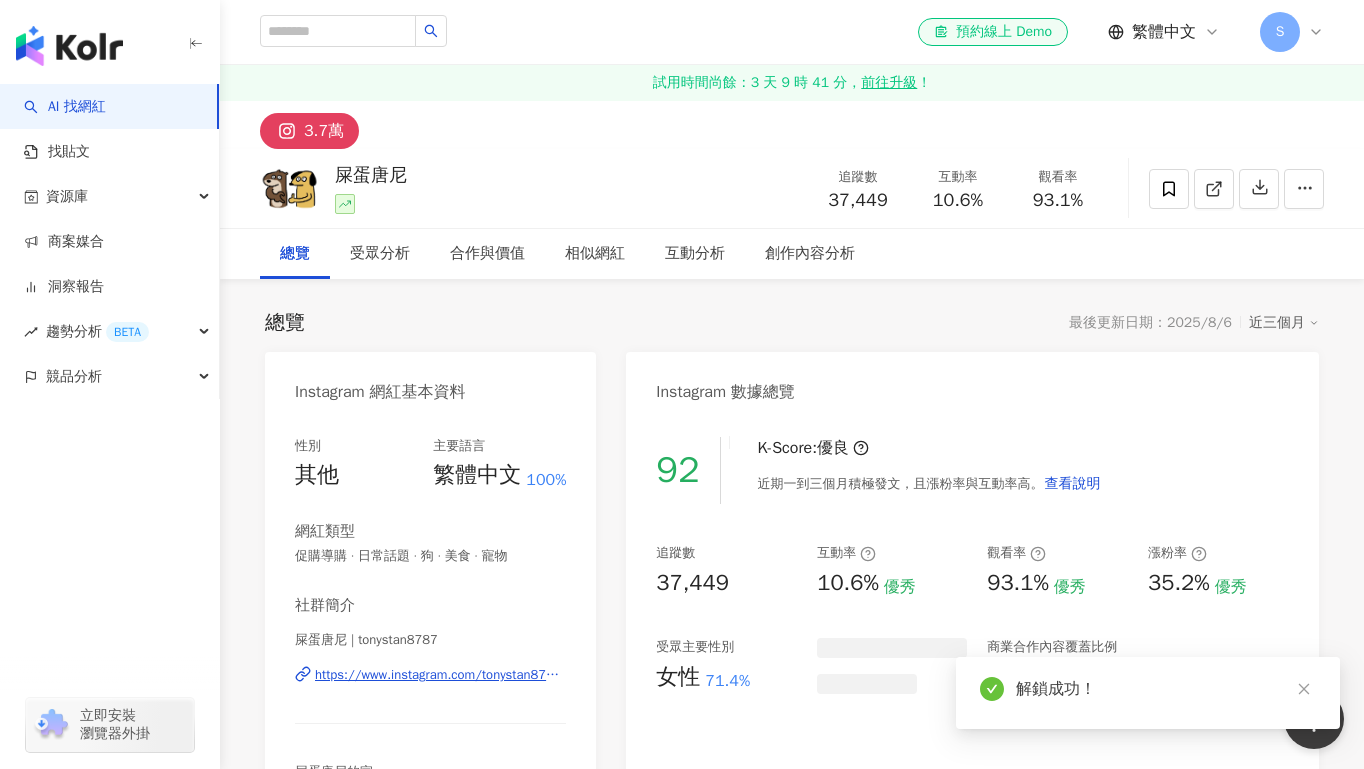 click on "近三個月" at bounding box center (1284, 323) 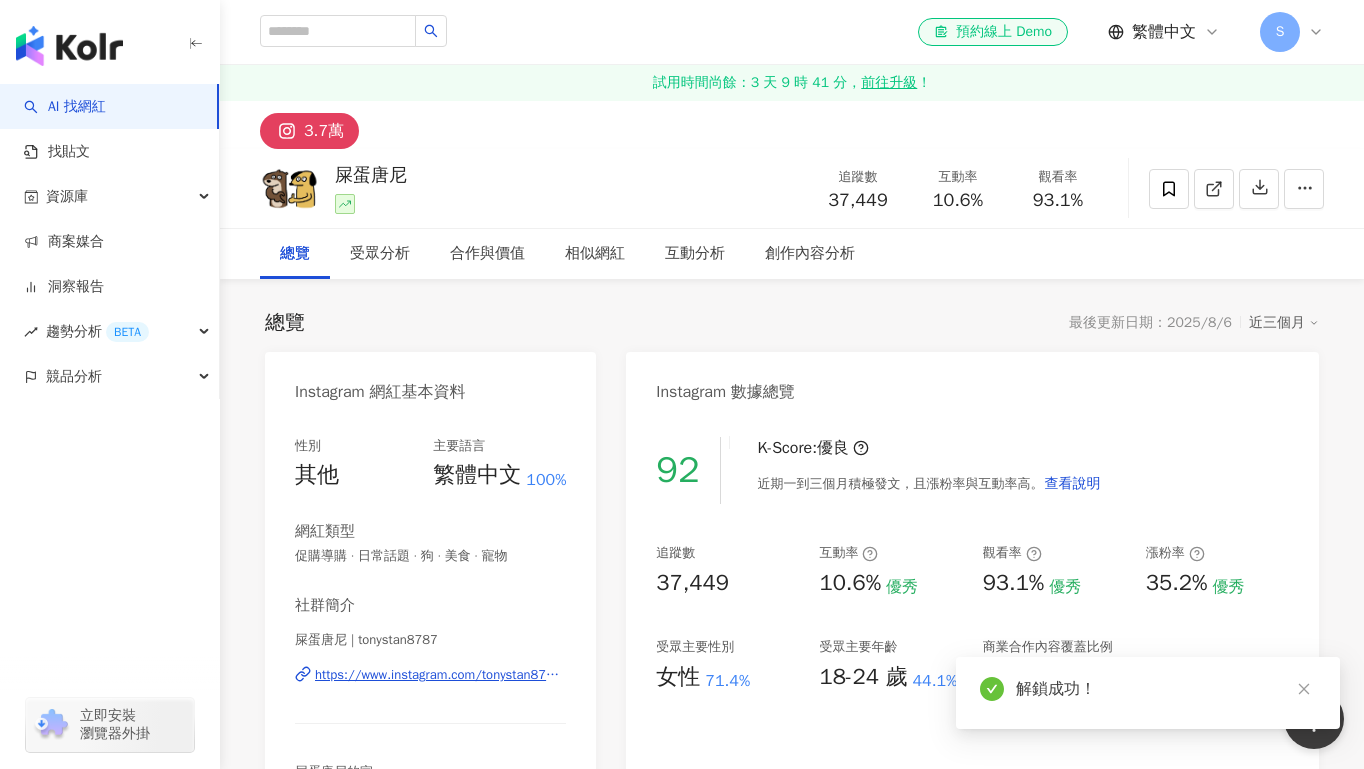 click on "近三個月" at bounding box center (1284, 323) 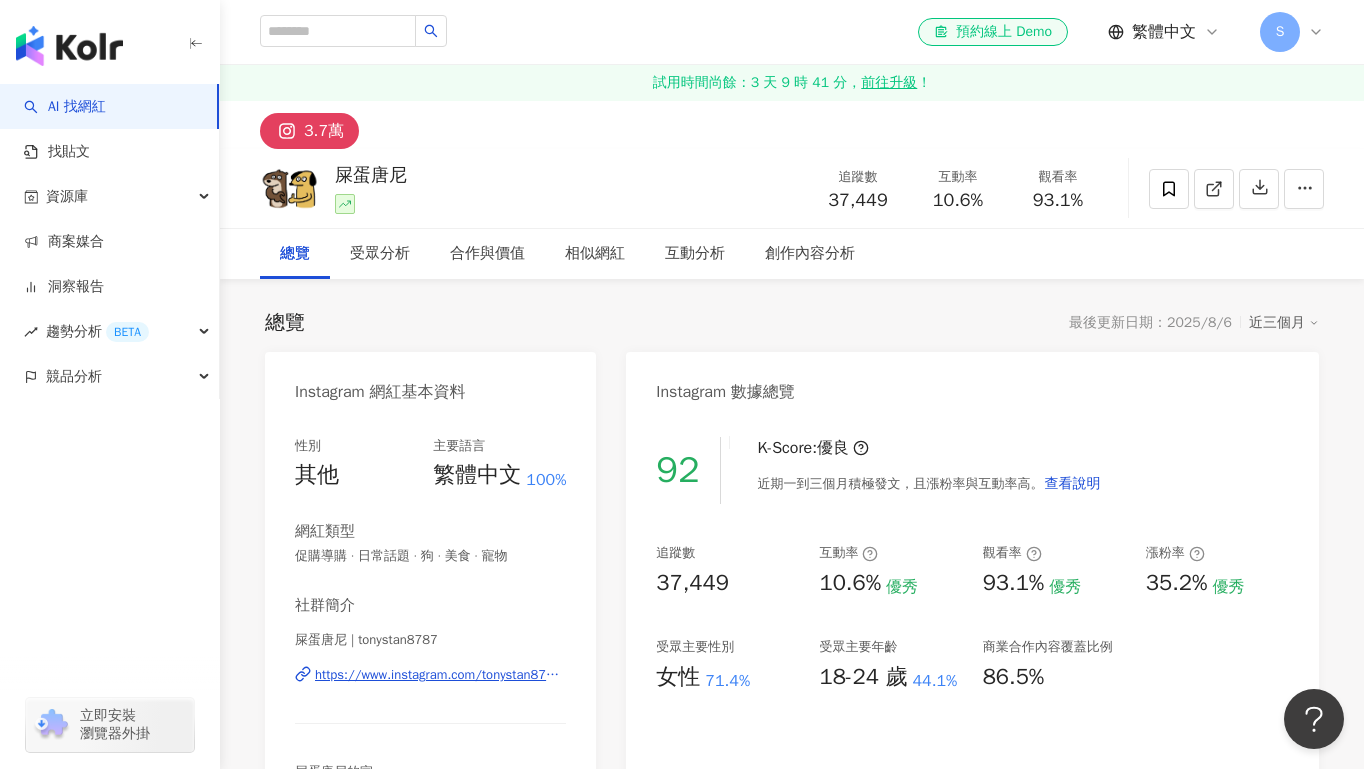 click on "近三個月" at bounding box center [1284, 323] 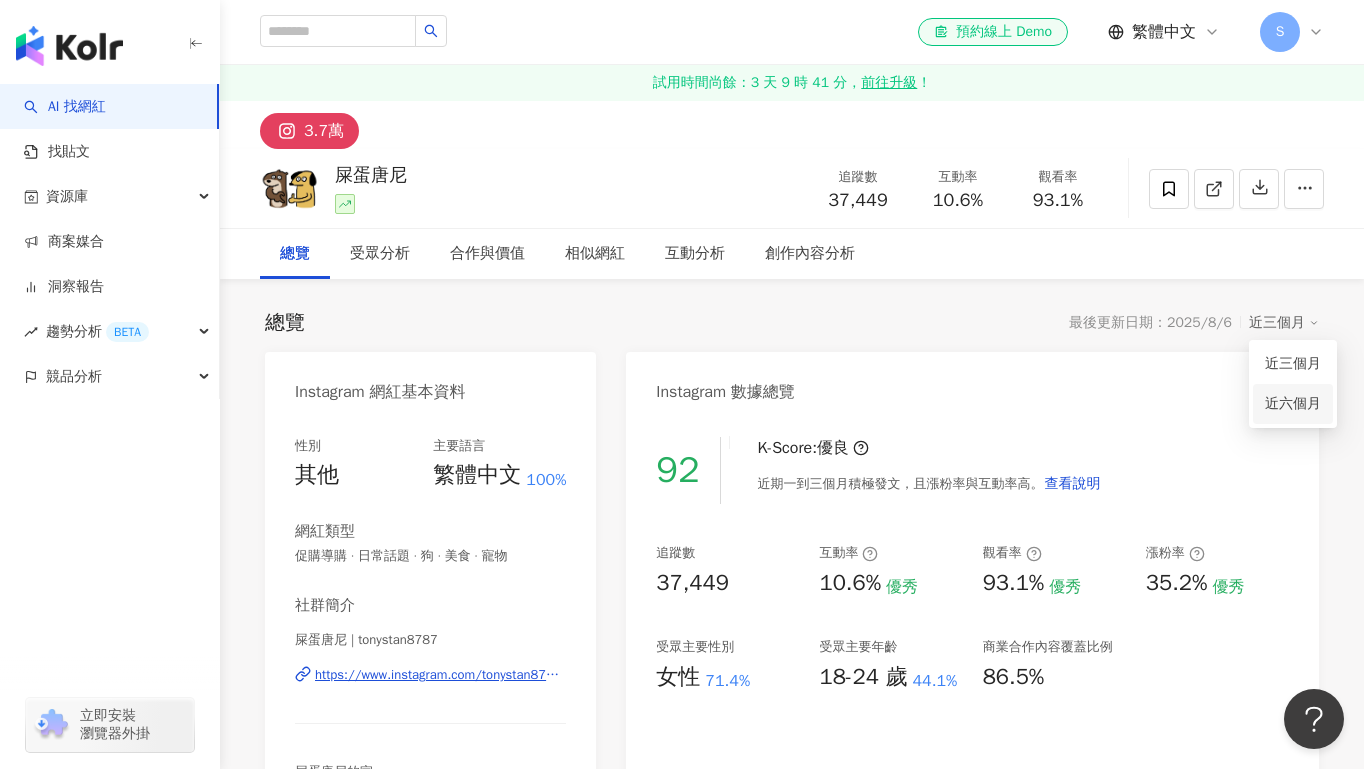 click on "近六個月" at bounding box center [1293, 404] 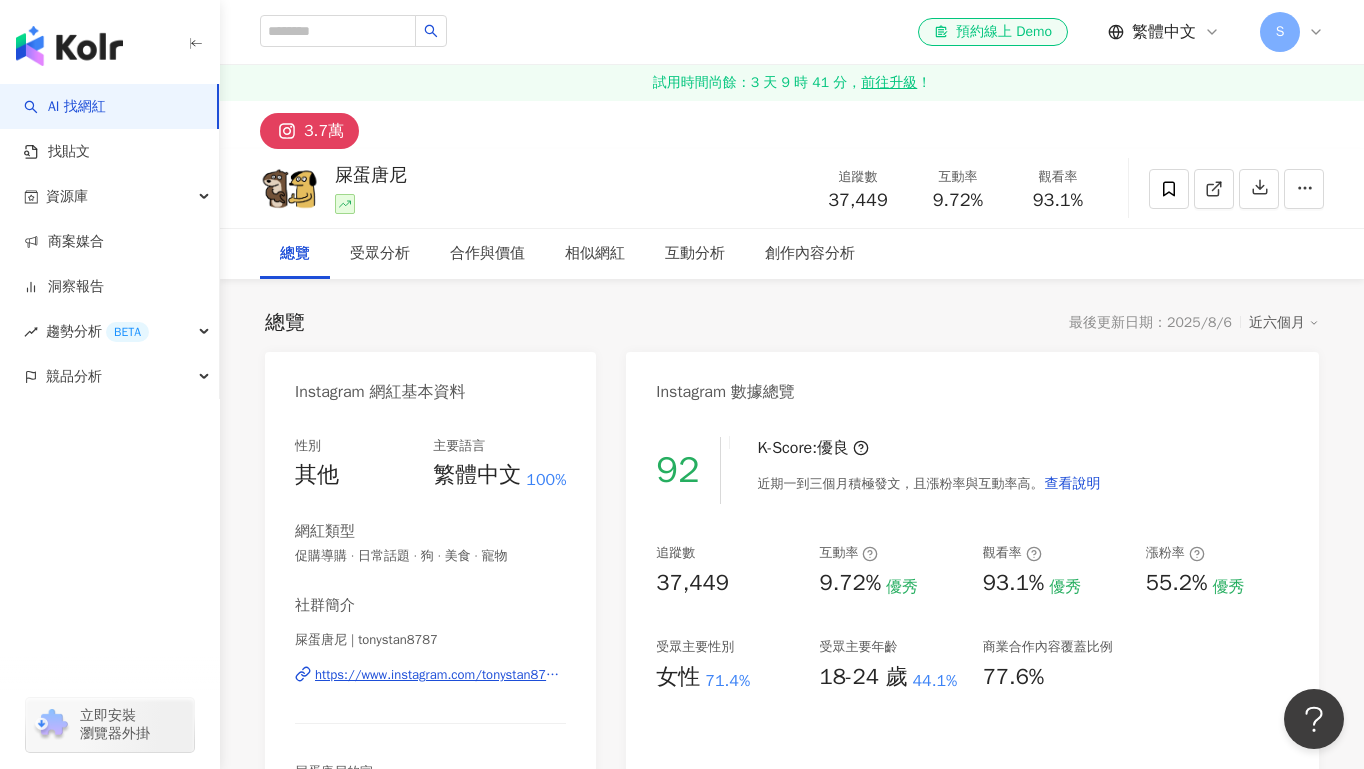 click on "總覽 最後更新日期：2025/8/6 近六個月 Instagram 網紅基本資料 性別   其他 主要語言   繁體中文 100% 網紅類型 促購導購 · 日常話題 · 狗 · 美食 · 寵物 社群簡介 屎蛋唐尼 | tonystan8787 https://www.instagram.com/tonystan8787/ 屎蛋唐尼的家
歡迎追蹤，感謝愛戴。
合作邀約請寄mail🙏
tonystan8787@gmail.com
文博會 [CITY]南港展覽館 攤位J1-134
8/5-8/6 專業買家日
8/7-8/11 一般民眾進場
平安喜樂
愛大家❤️
我的誠實商店： 看更多 Instagram 數據總覽 92 K-Score :   優良 近期一到三個月積極發文，且漲粉率與互動率高。 查看說明 追蹤數   37,449 互動率   9.72% 優秀 觀看率   93.1% 優秀 漲粉率   55.2% 優秀 受眾主要性別   女性 71.4% 受眾主要年齡   18-24 歲 44.1% 商業合作內容覆蓋比例   77.6% AI Instagram 成效等級三大指標 互動率 9.72% 優秀 同等級網紅的互動率中位數為  0.64% 觀看率 93.1% 優秀 3.13% 漲粉率 55.2% 0%" at bounding box center (792, 1081) 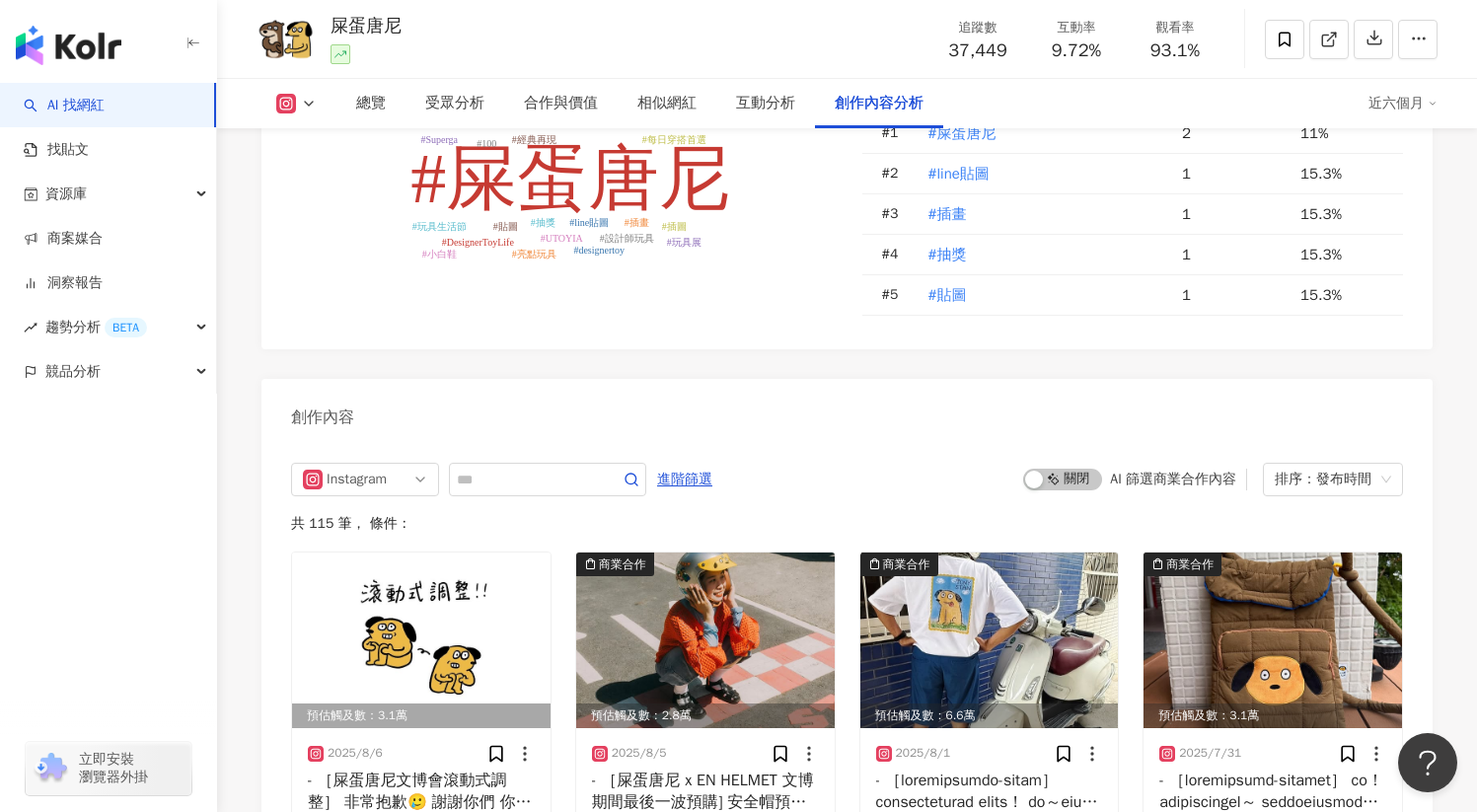 scroll, scrollTop: 6108, scrollLeft: 0, axis: vertical 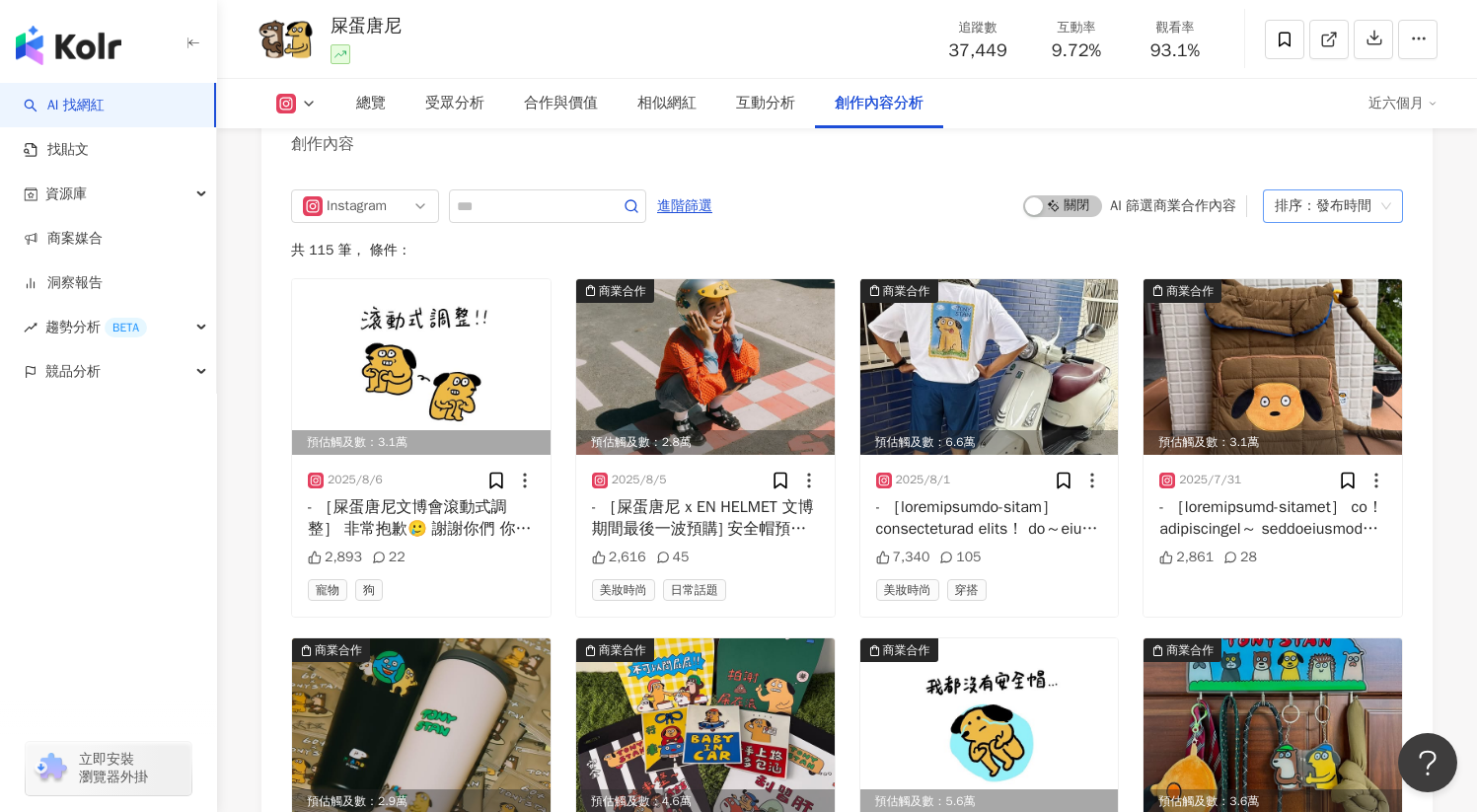 click on "排序：發布時間" at bounding box center (1324, 206) 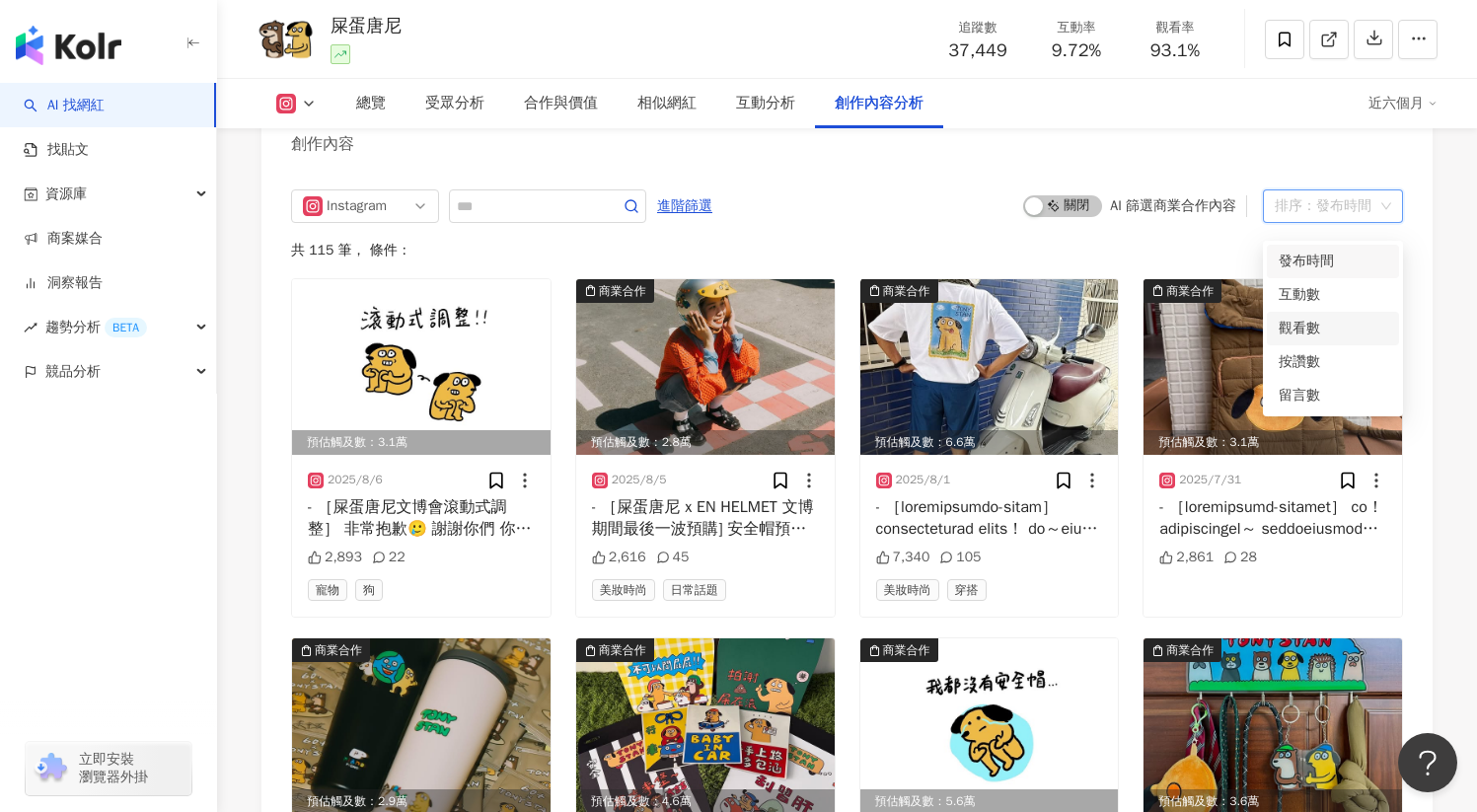 click on "觀看數" at bounding box center (1333, 329) 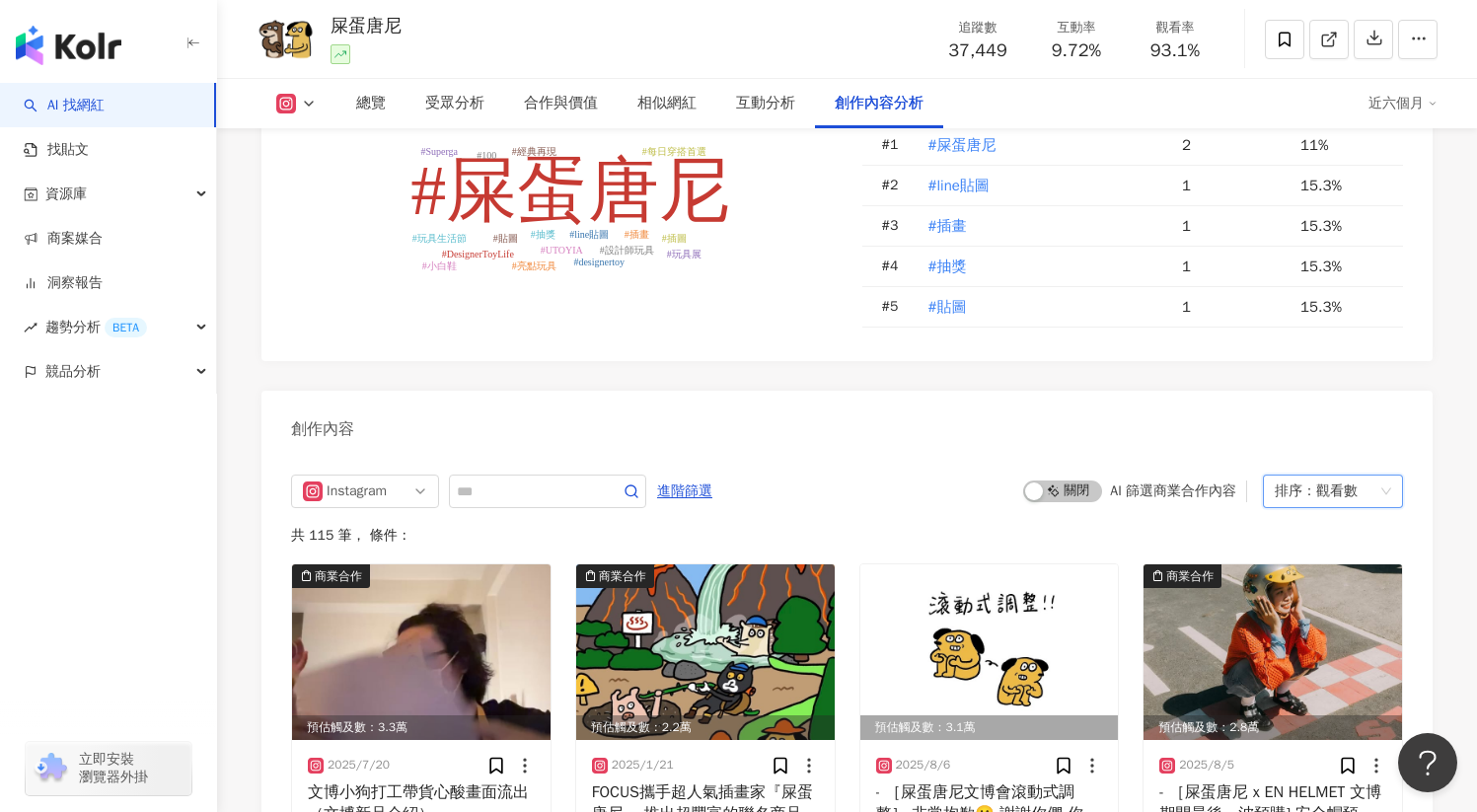 scroll, scrollTop: 5943, scrollLeft: 0, axis: vertical 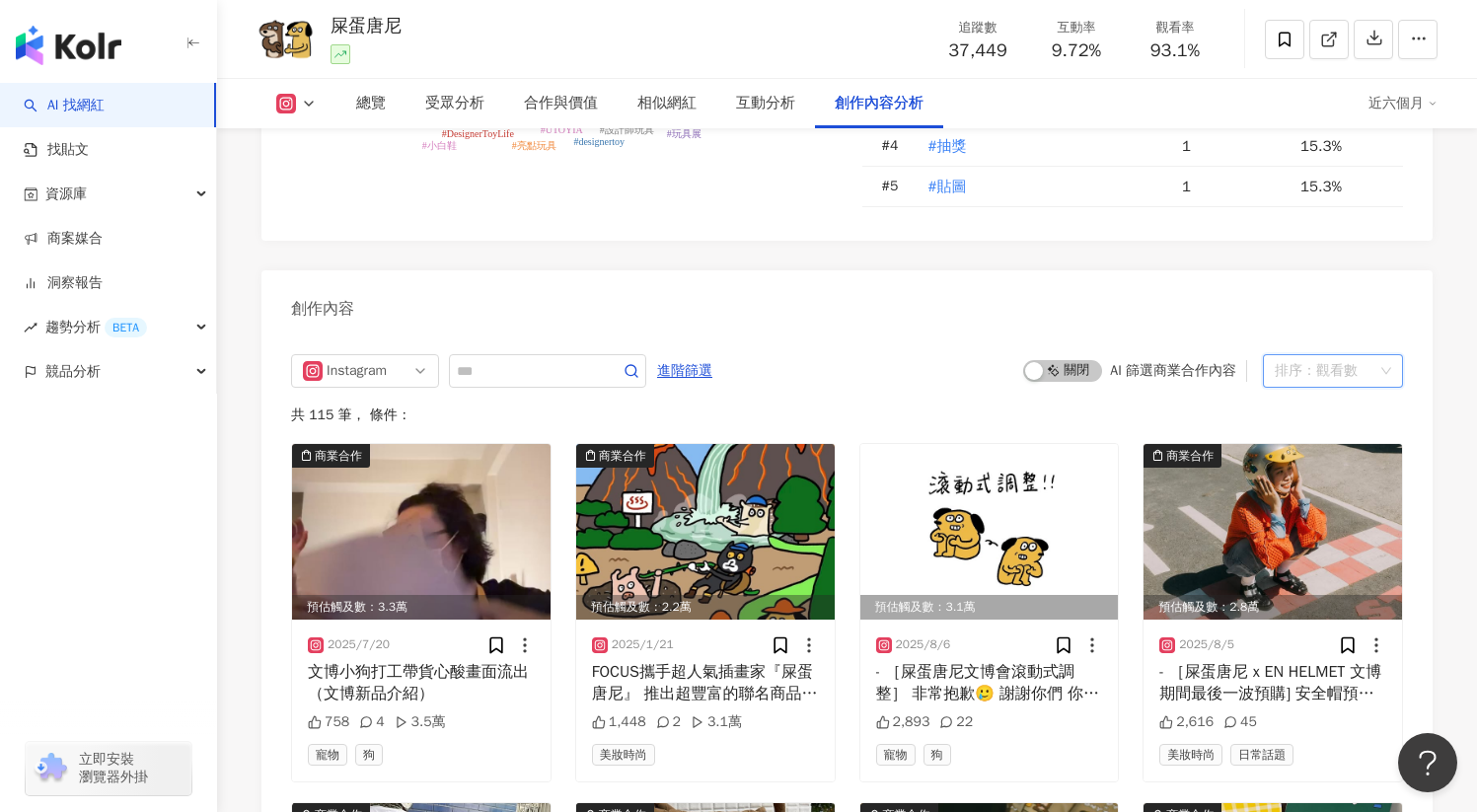 click on "排序： 觀看數" at bounding box center (1333, 371) 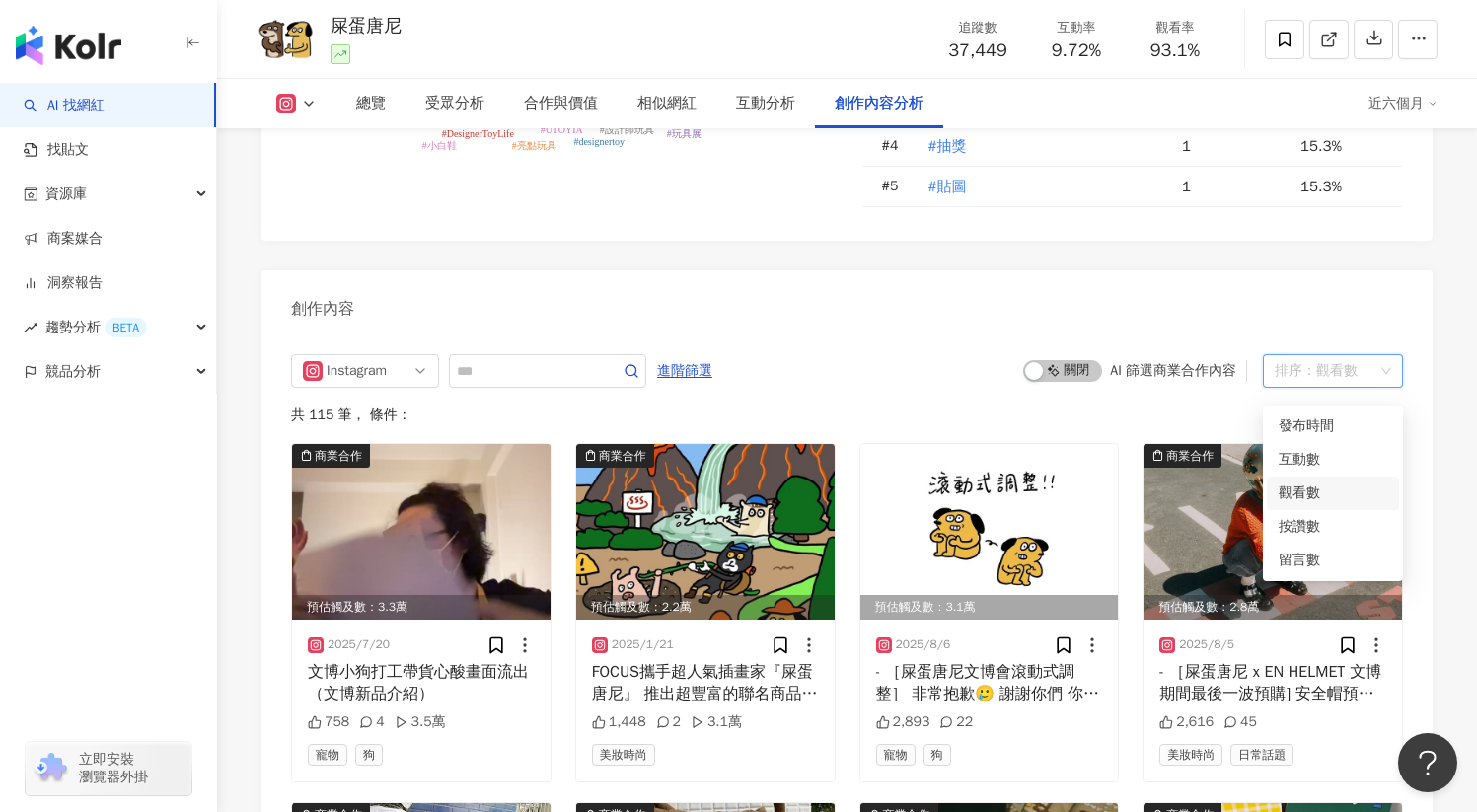 click on "觀看數" at bounding box center [1333, 493] 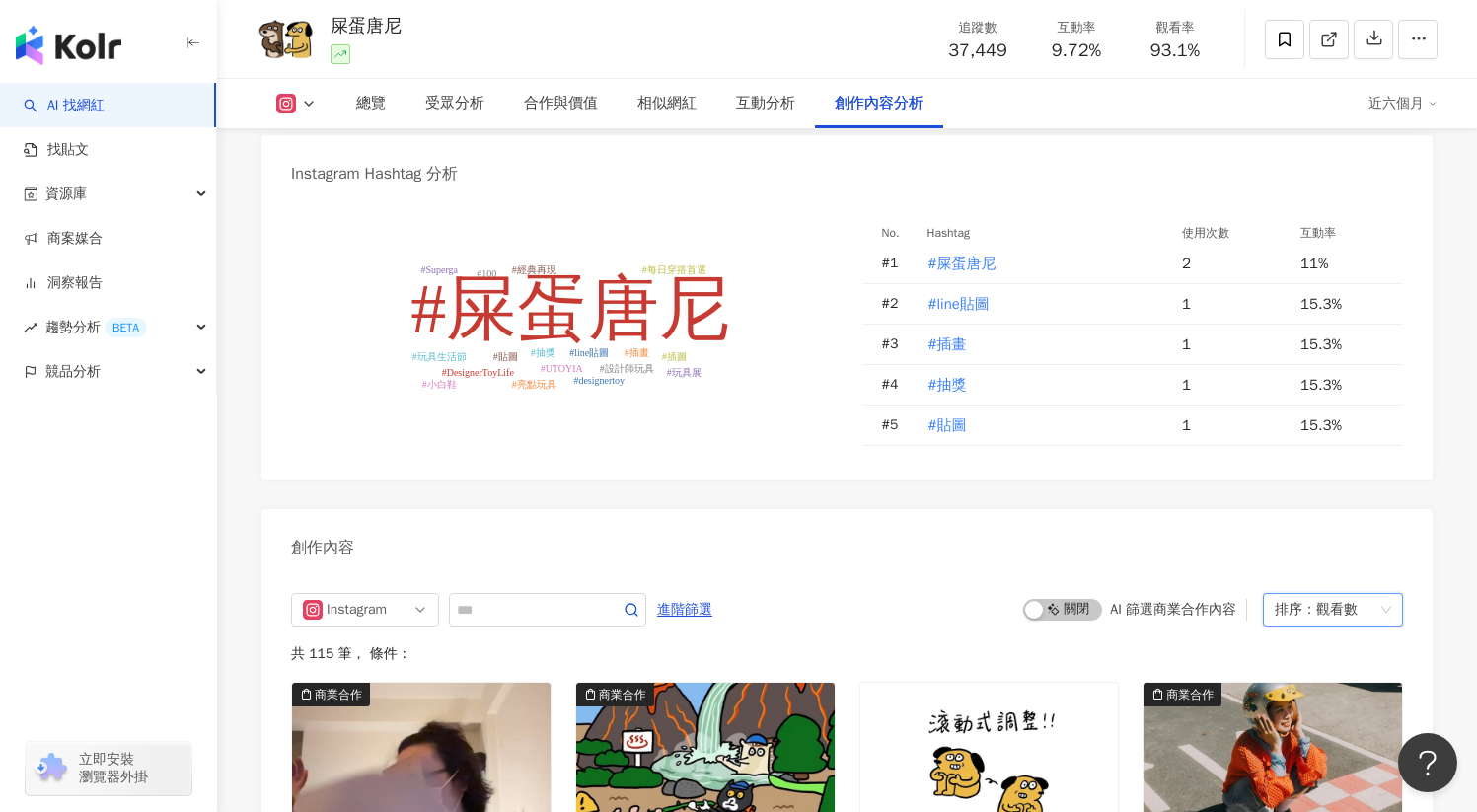 scroll, scrollTop: 5708, scrollLeft: 0, axis: vertical 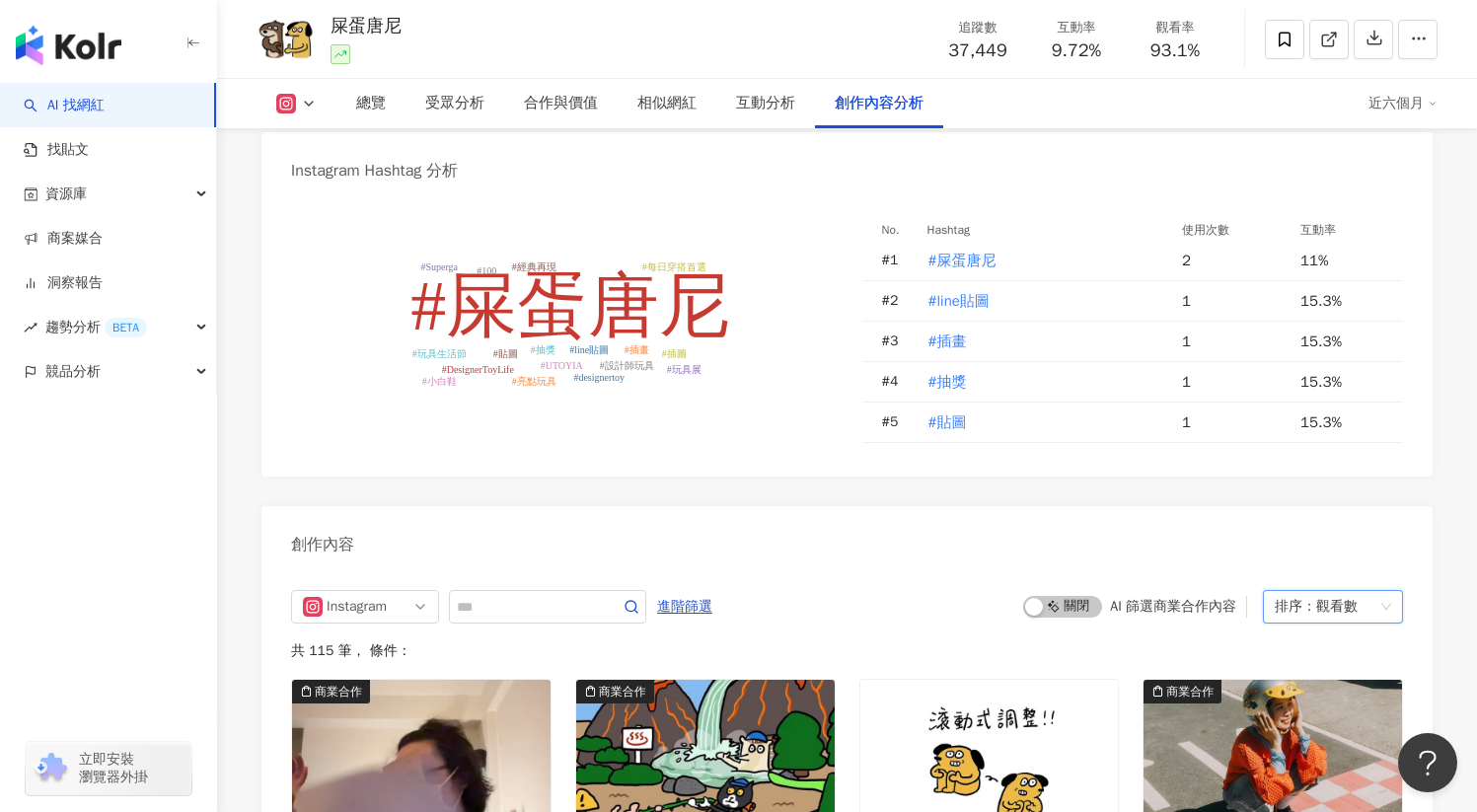 click on "觀看數" at bounding box center [1337, 607] 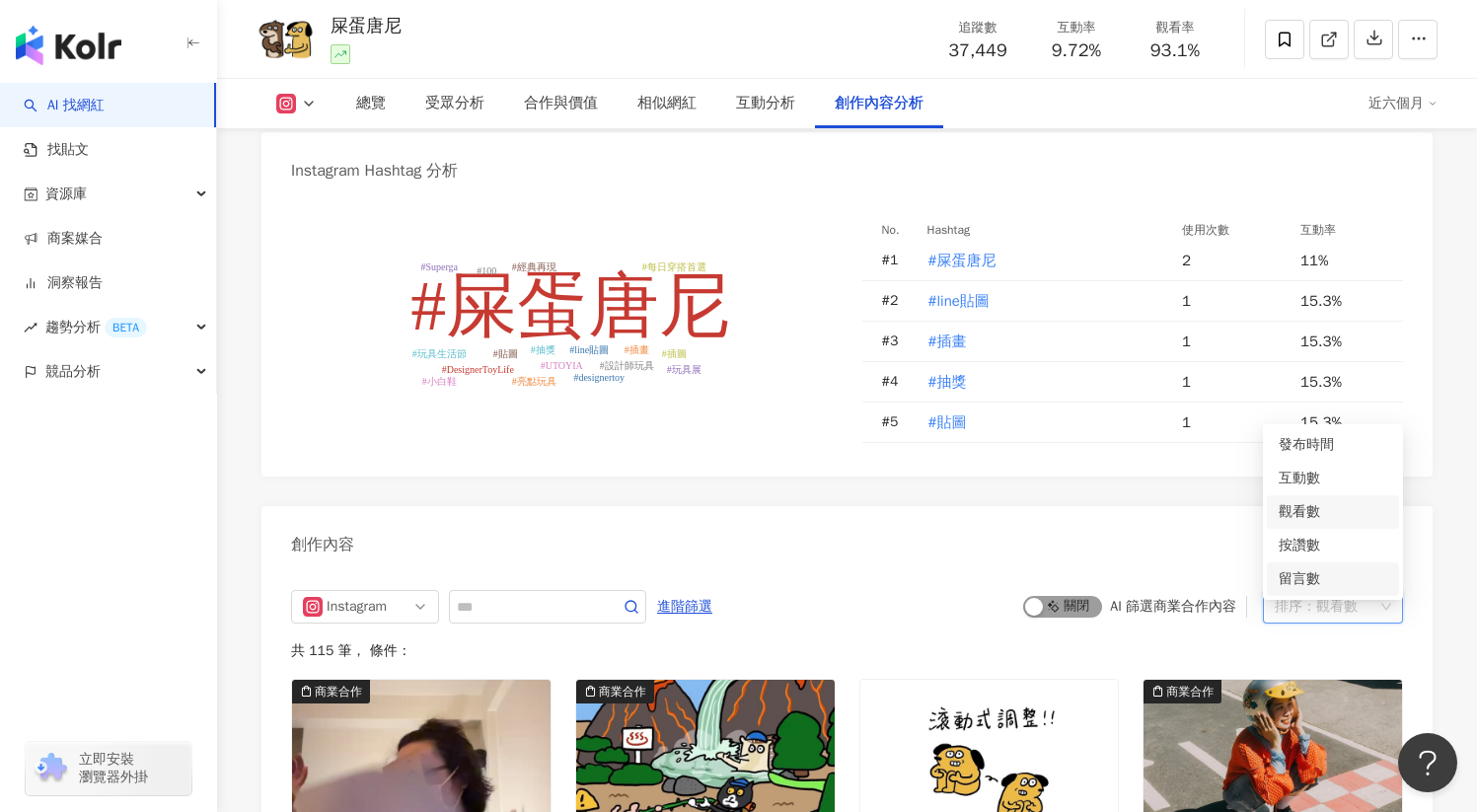 click on "啟動 關閉" at bounding box center (1063, 607) 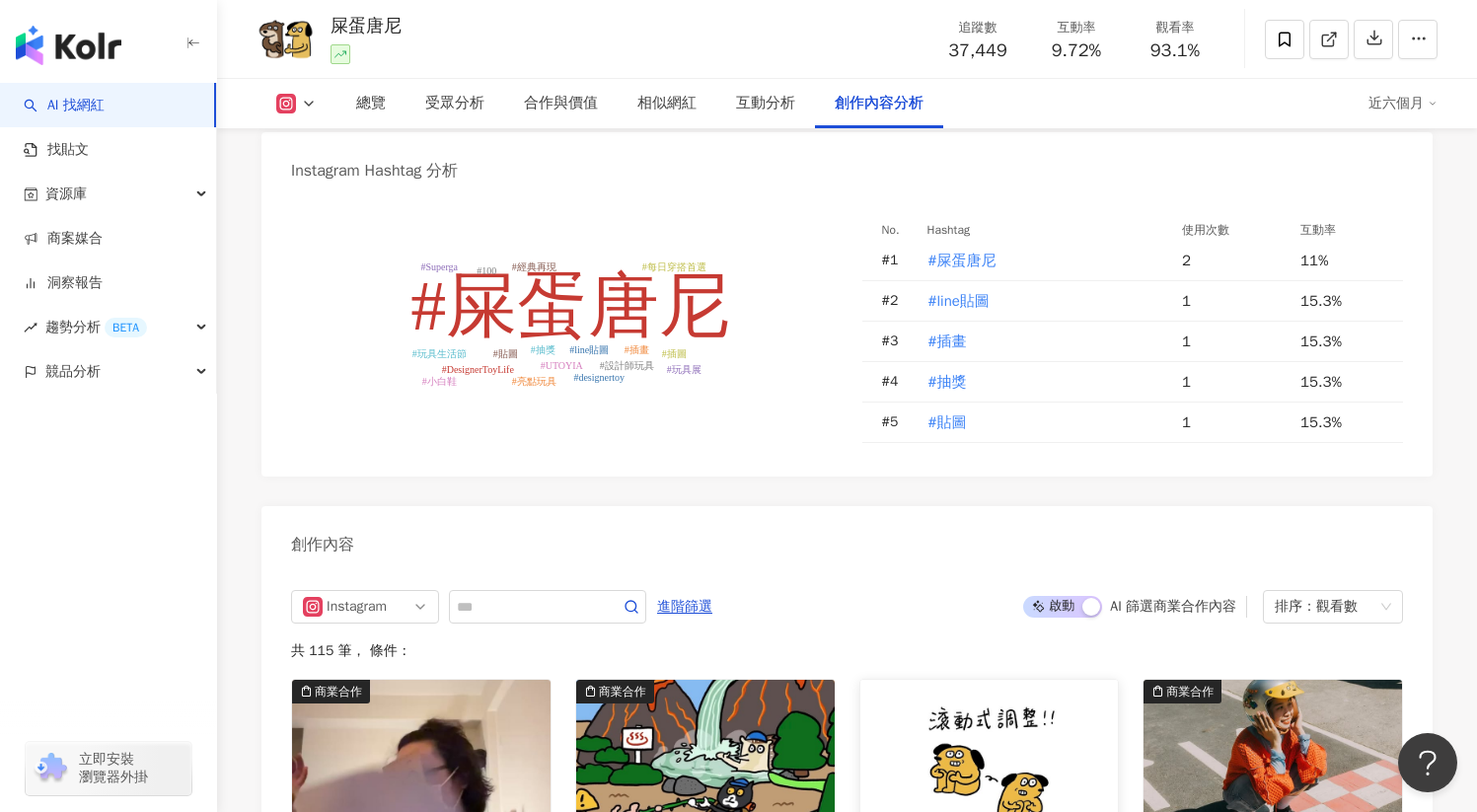 scroll, scrollTop: 6099, scrollLeft: 0, axis: vertical 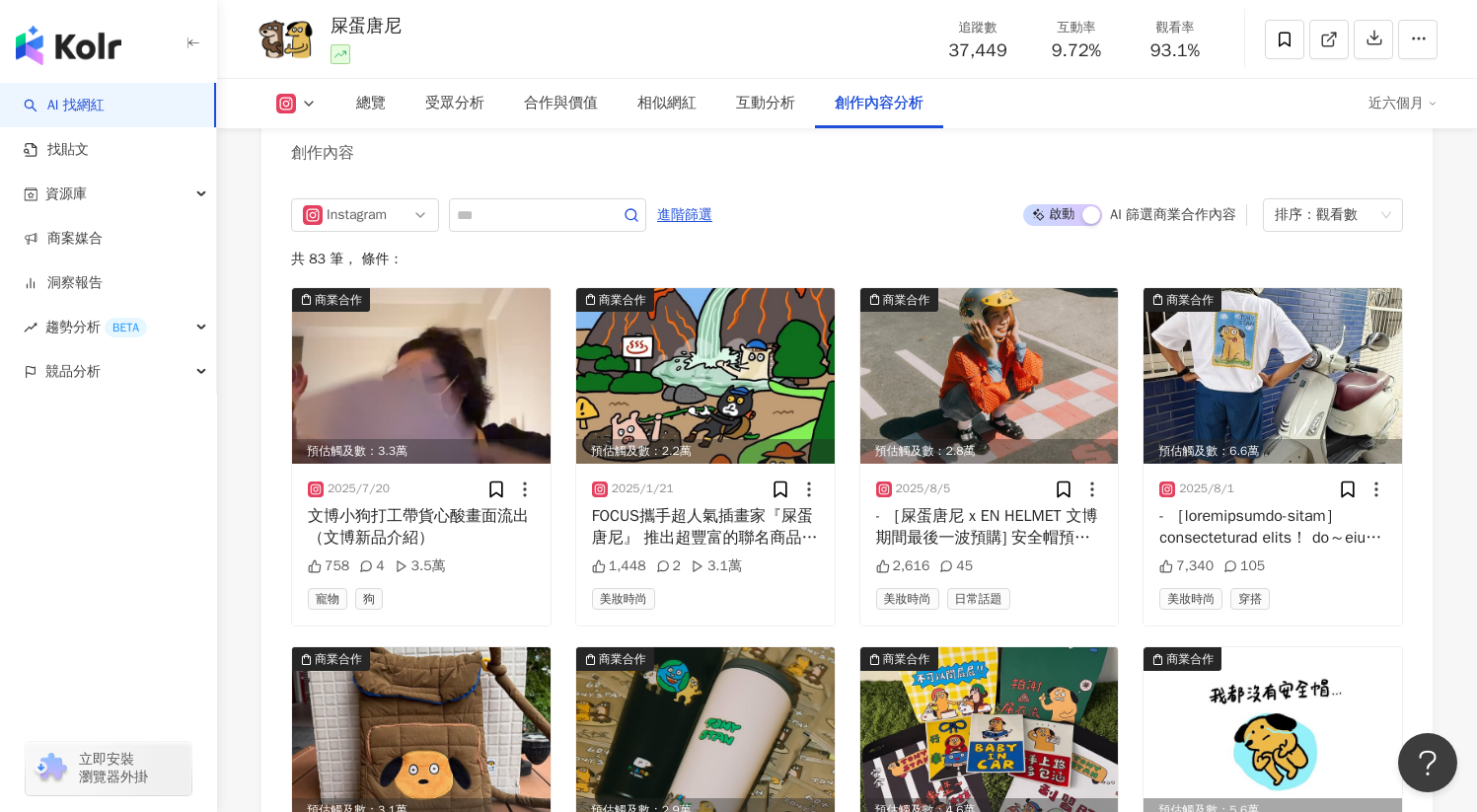 click on "啟動 關閉" at bounding box center [1063, 215] 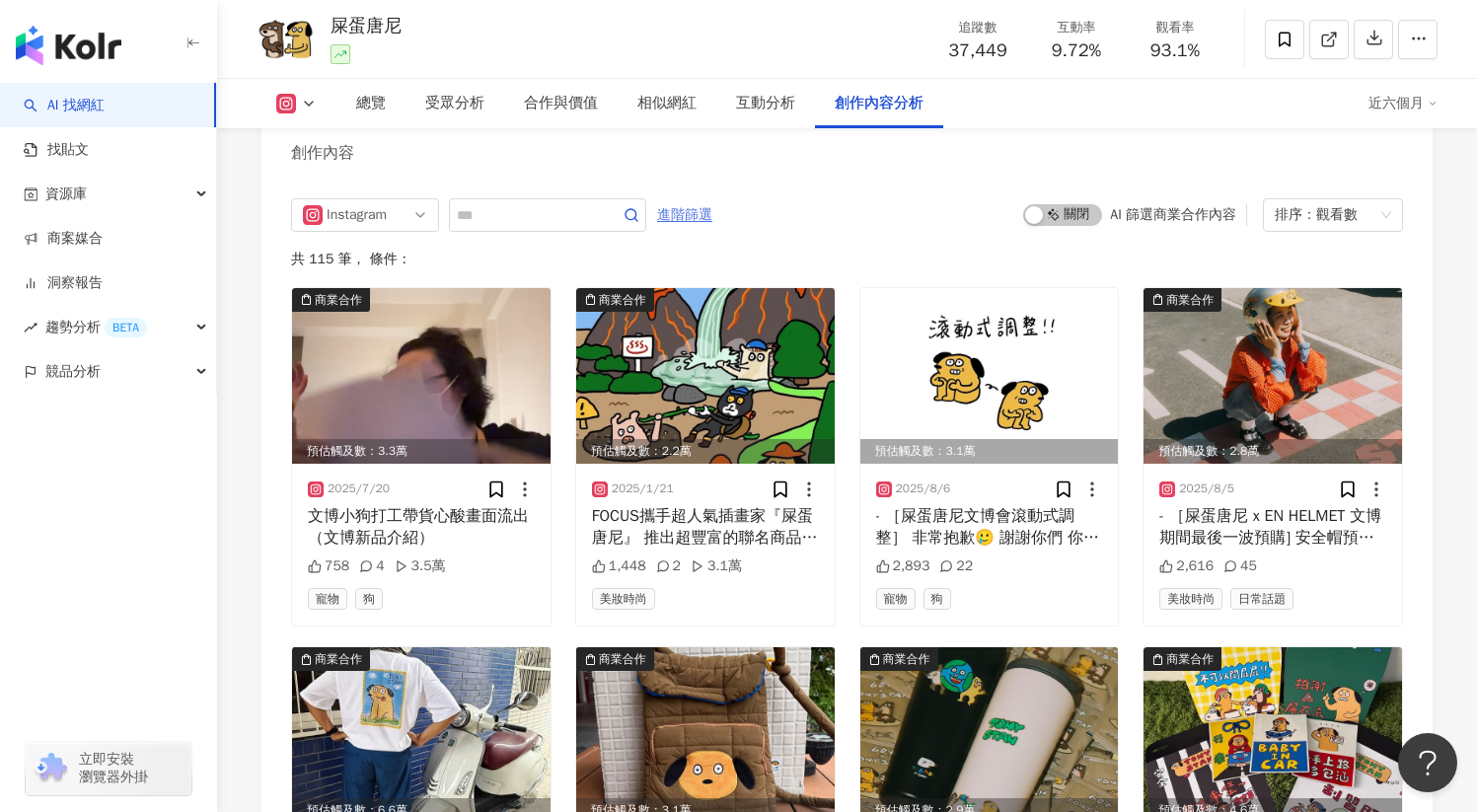 click on "進階篩選" at bounding box center (685, 215) 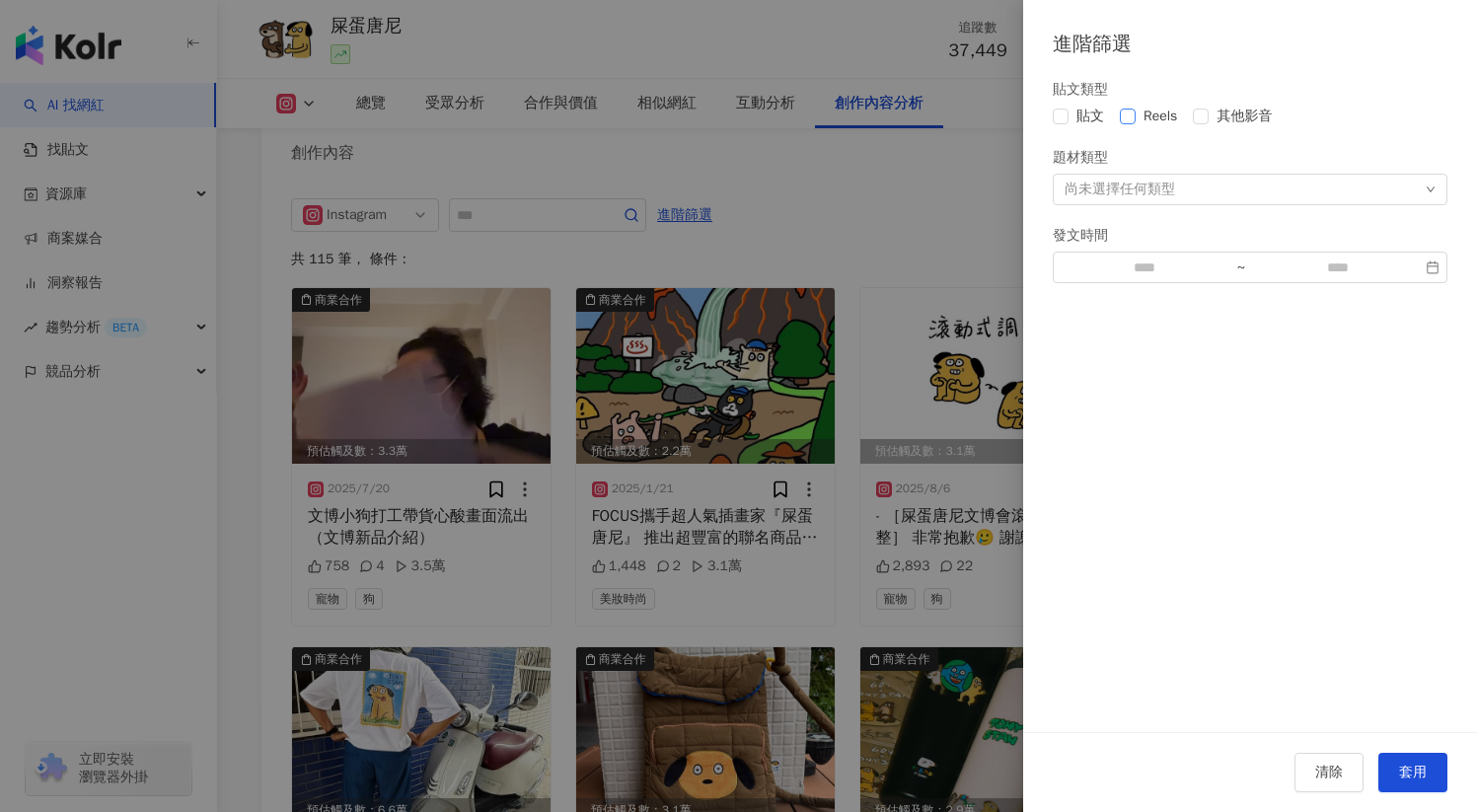 click on "Reels" at bounding box center (1160, 116) 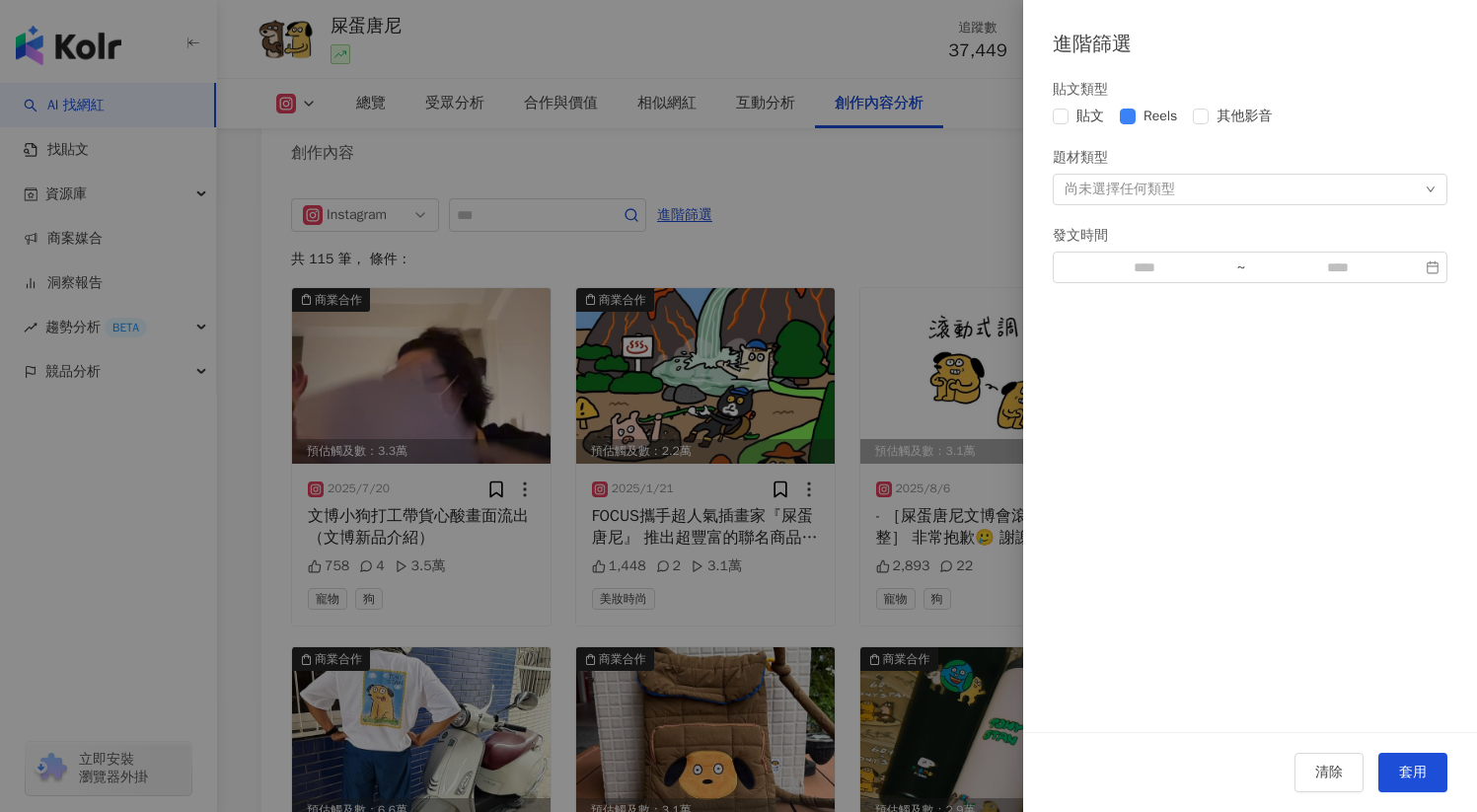 click on "尚未選擇任何類型" at bounding box center (1250, 189) 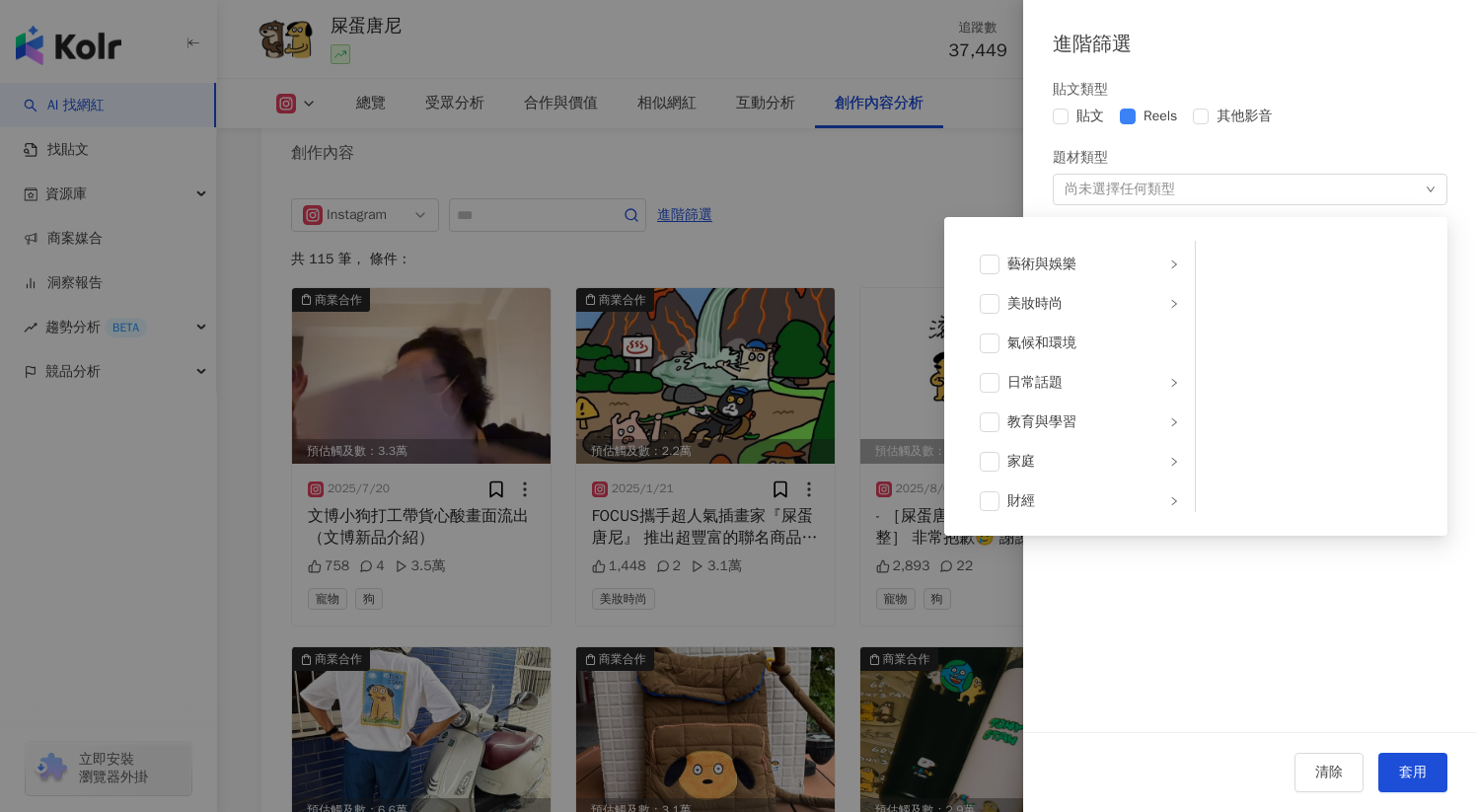 click on "尚未選擇任何類型 藝術與娛樂 美妝時尚 氣候和環境 日常話題 教育與學習 家庭 財經 美食 命理占卜 遊戲 法政社會 生活風格 影視娛樂 醫療與健康 寵物 攝影 感情 宗教 促購導購 運動 科技 交通工具 旅遊 成人" at bounding box center [1250, 189] 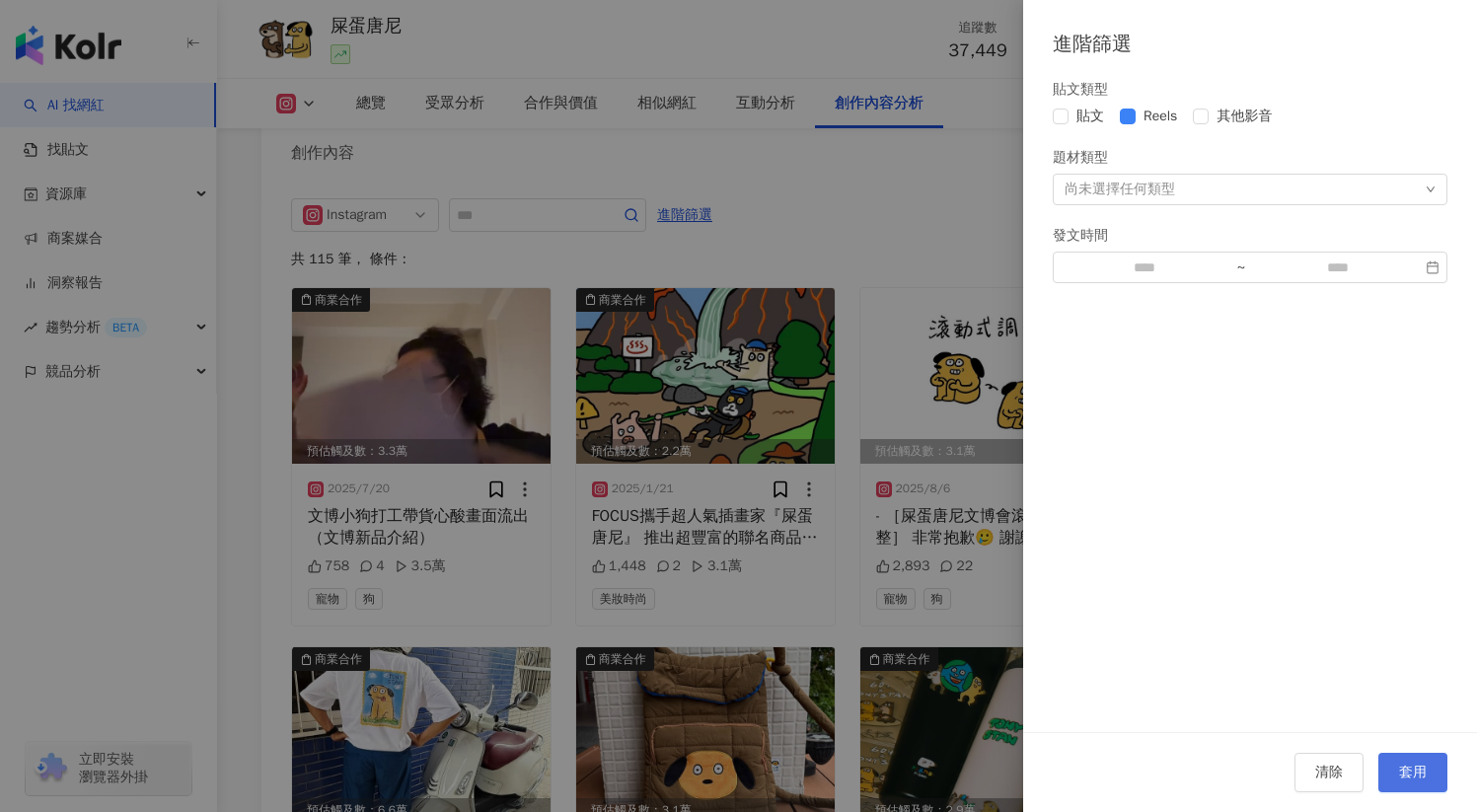click on "套用" at bounding box center (1413, 773) 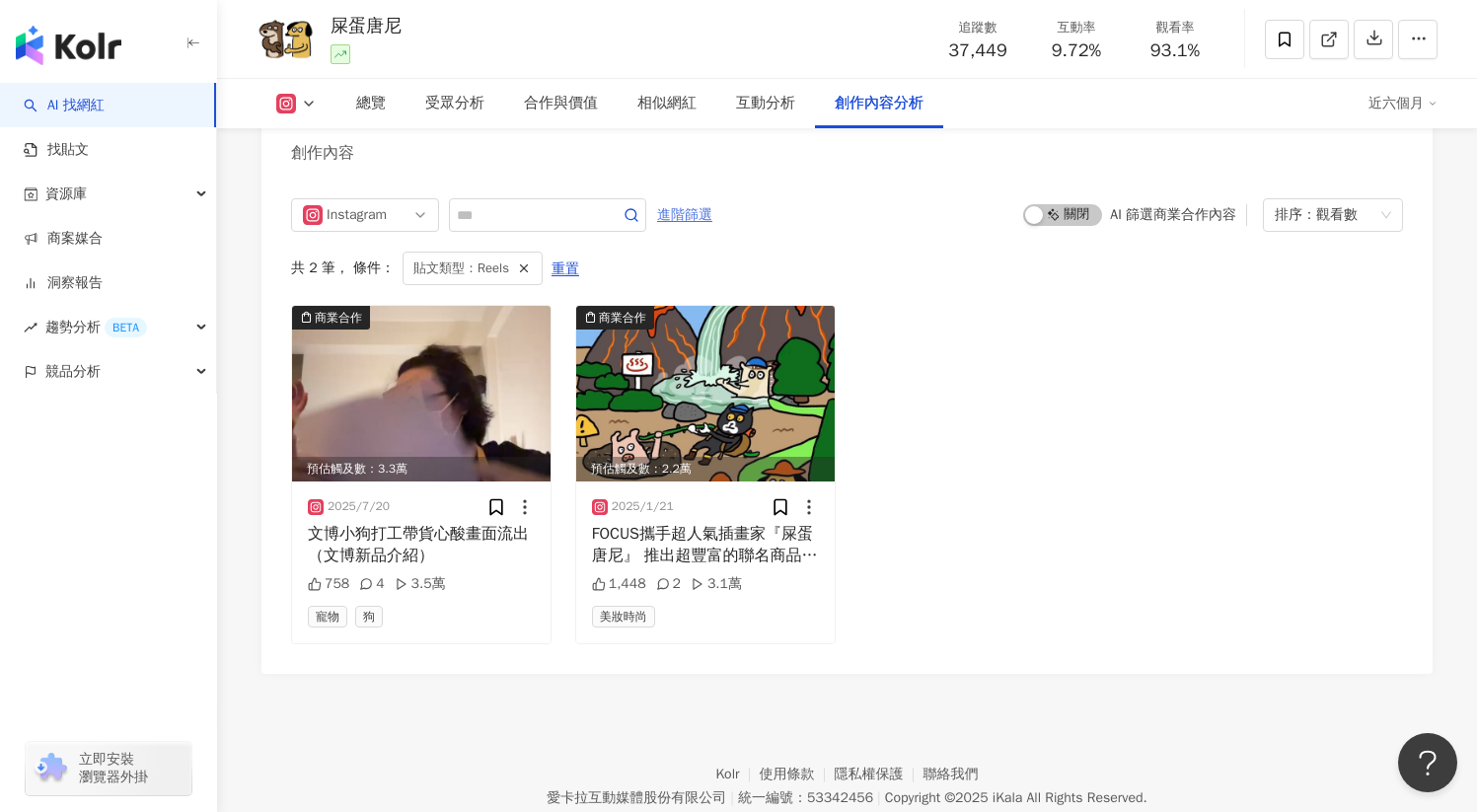 click on "進階篩選" at bounding box center (685, 215) 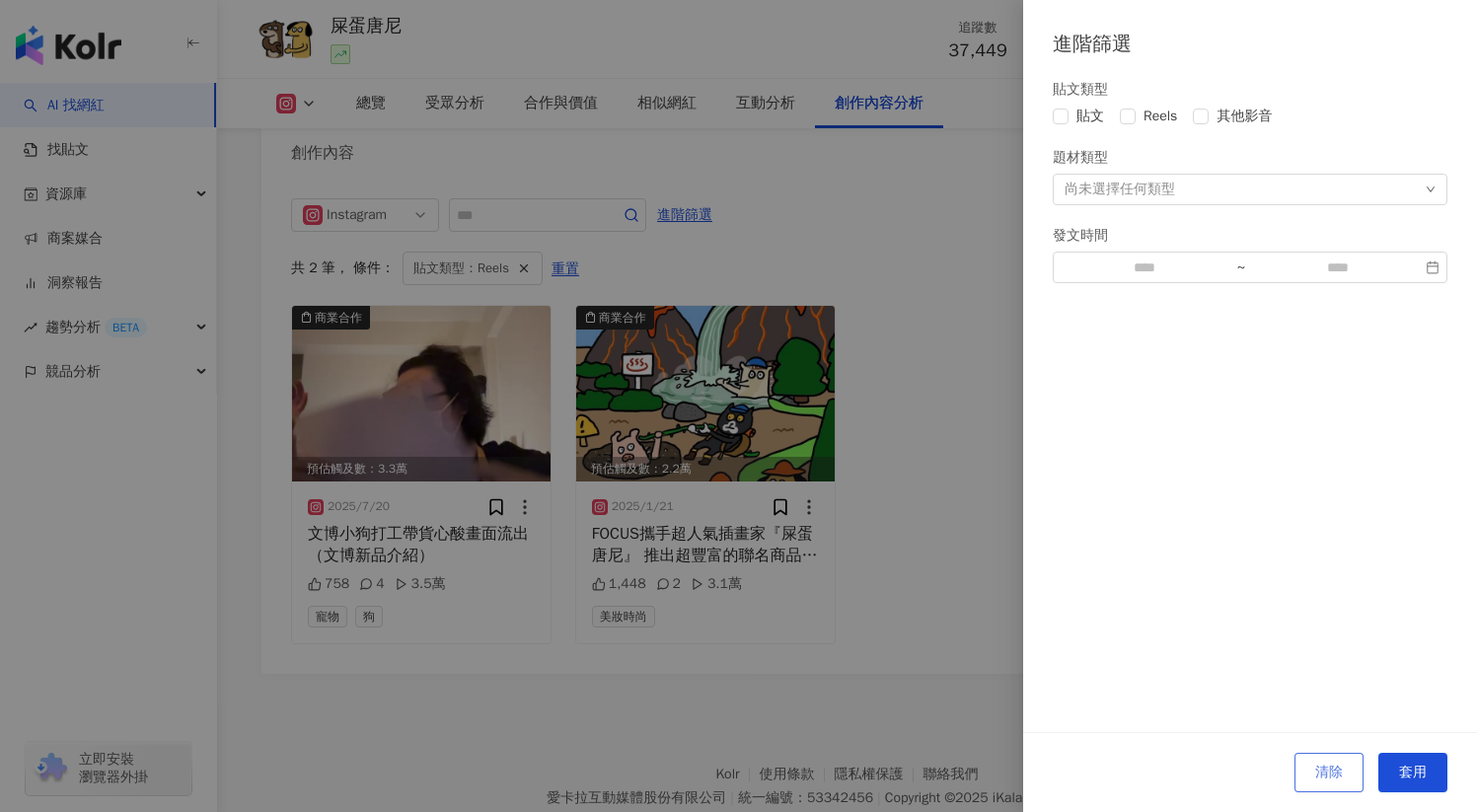 click on "清除" at bounding box center [1329, 773] 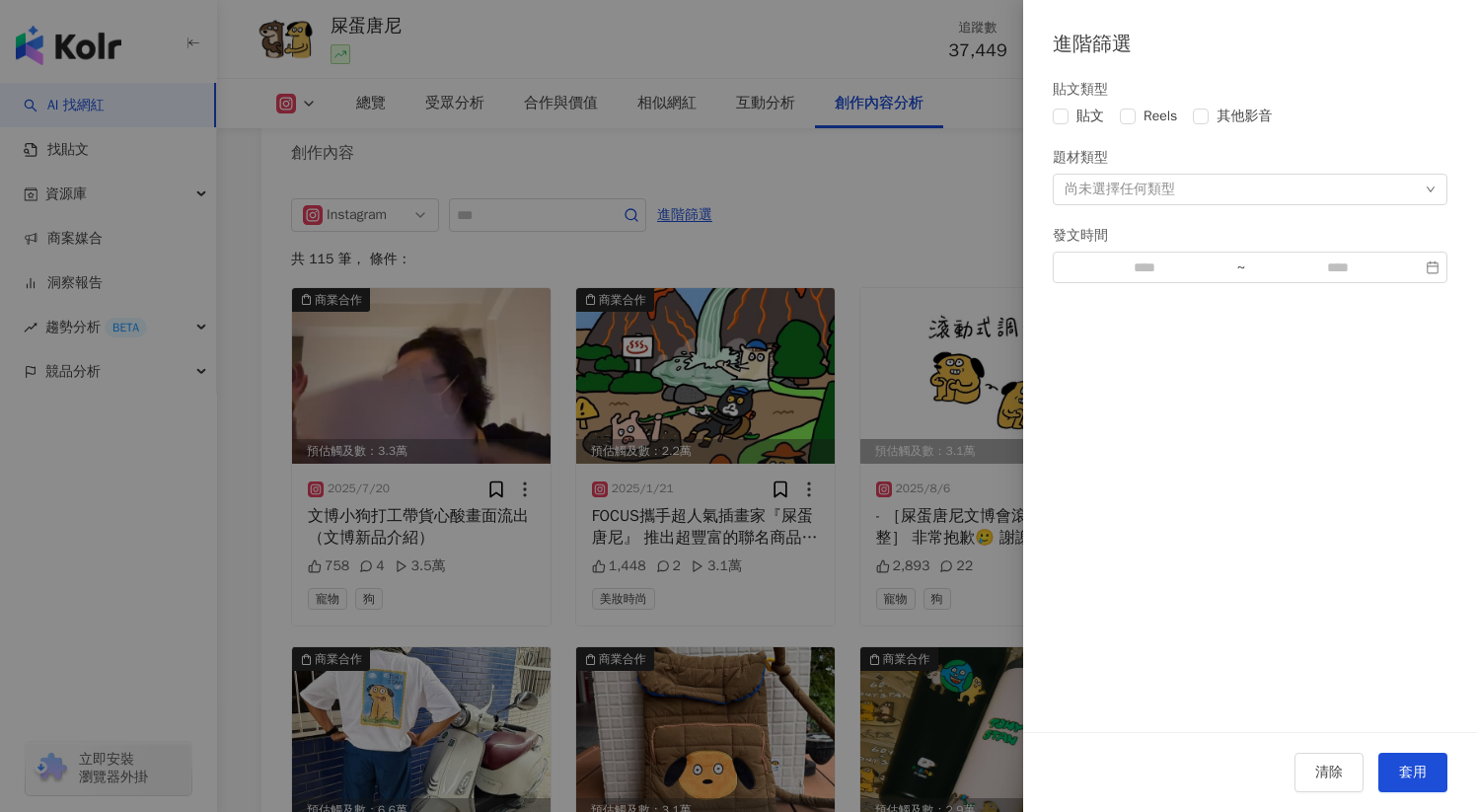 click at bounding box center [738, 406] 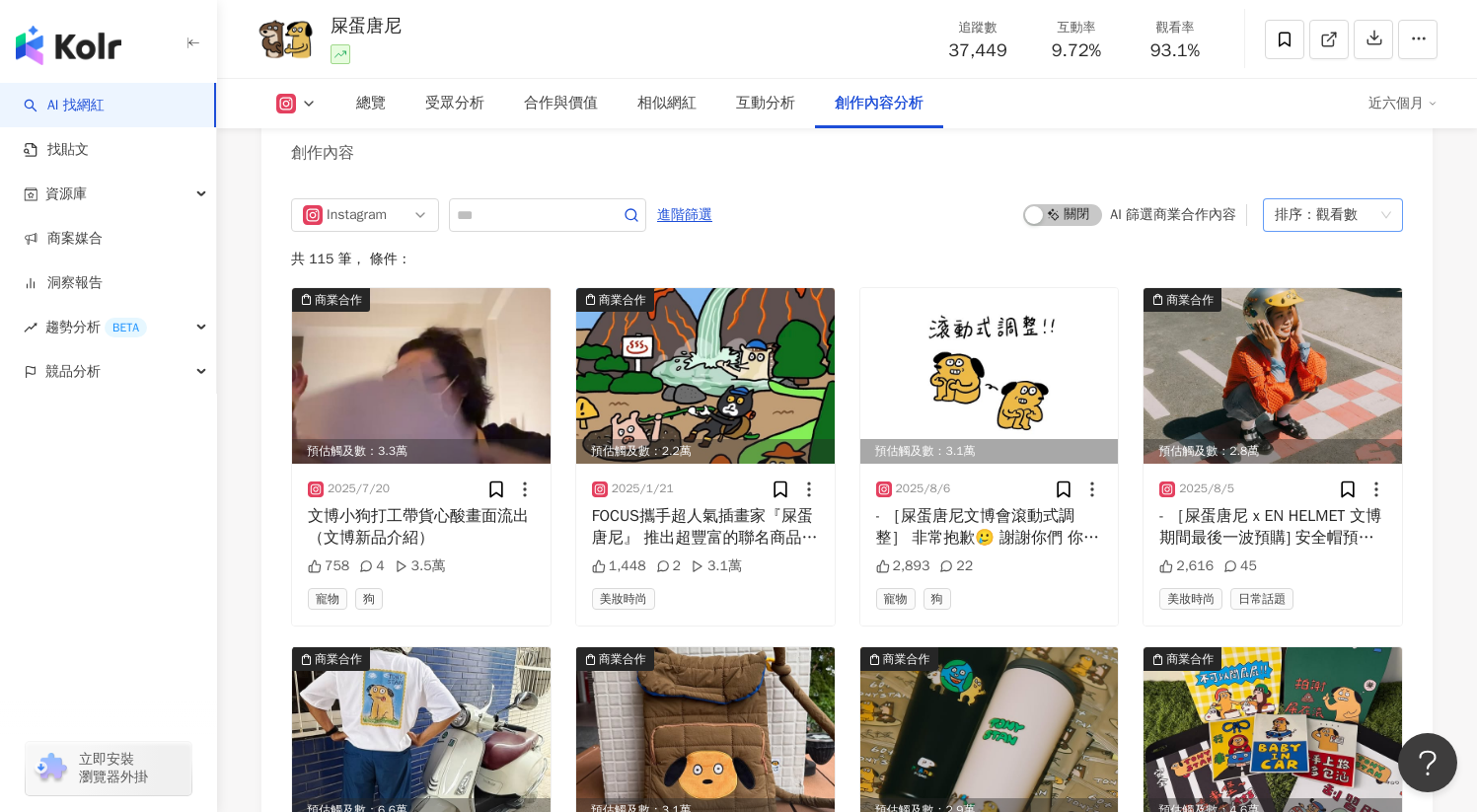 click on "觀看數" at bounding box center [1337, 215] 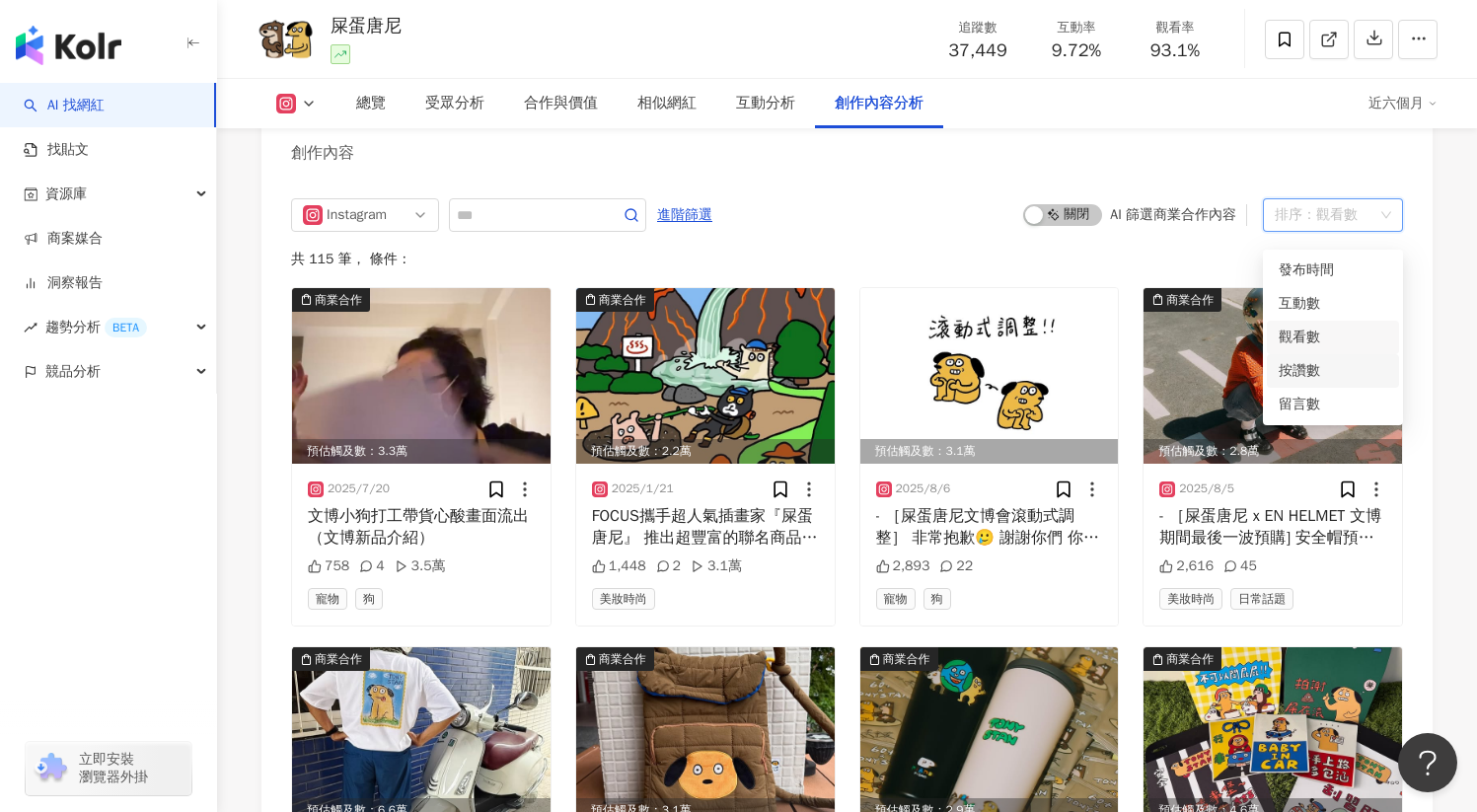 click on "按讚數" at bounding box center [1333, 371] 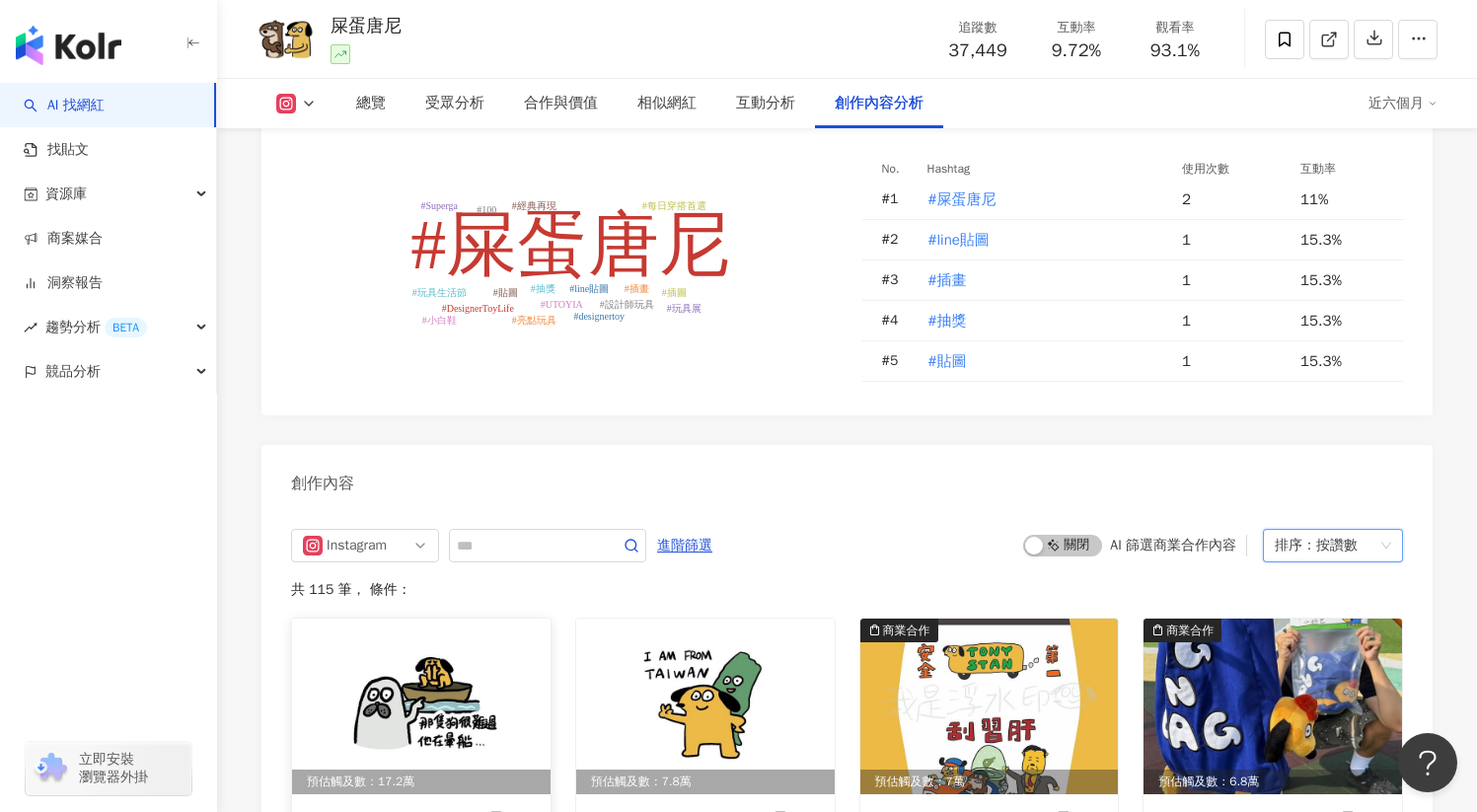 scroll, scrollTop: 6204, scrollLeft: 0, axis: vertical 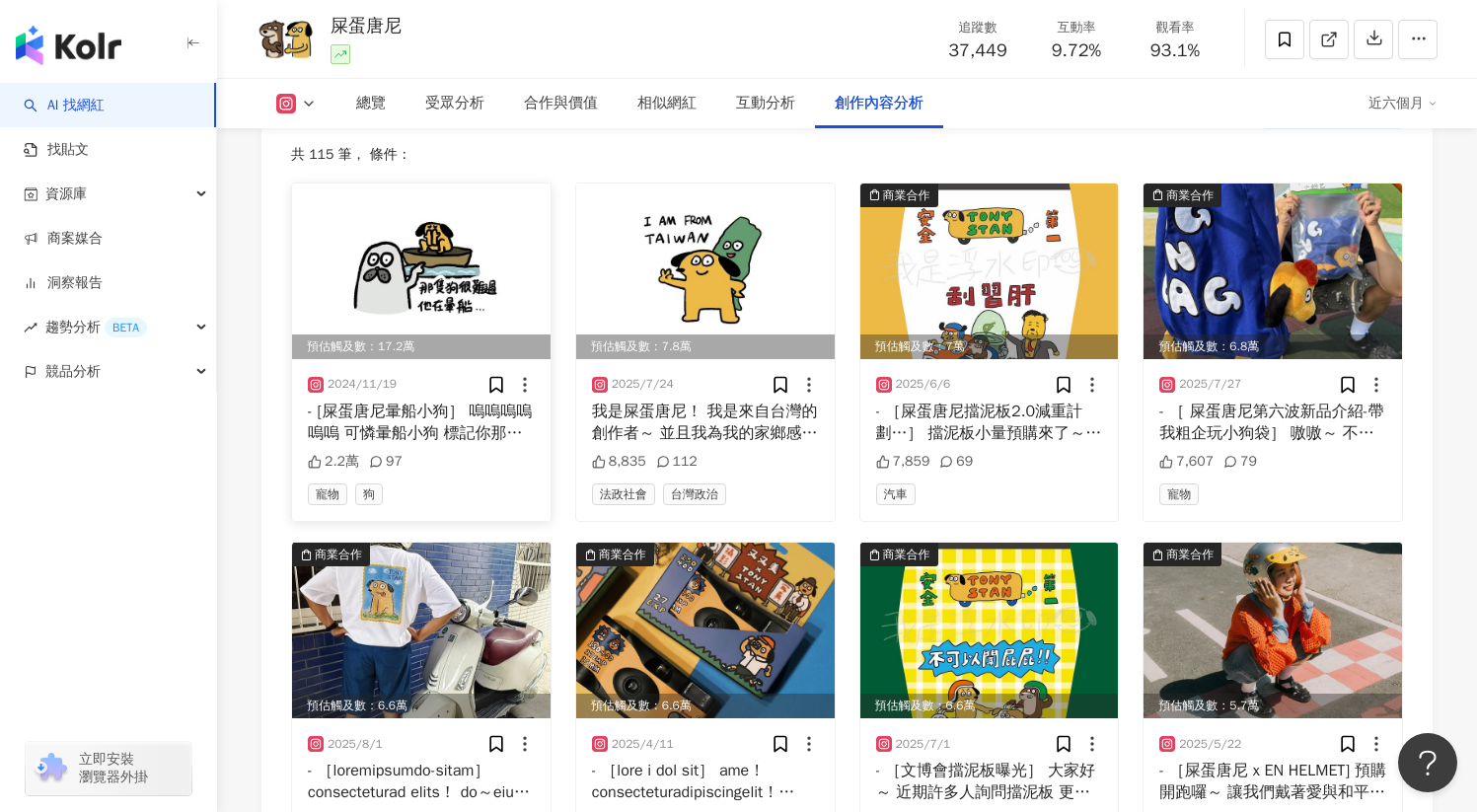 click at bounding box center (421, 271) 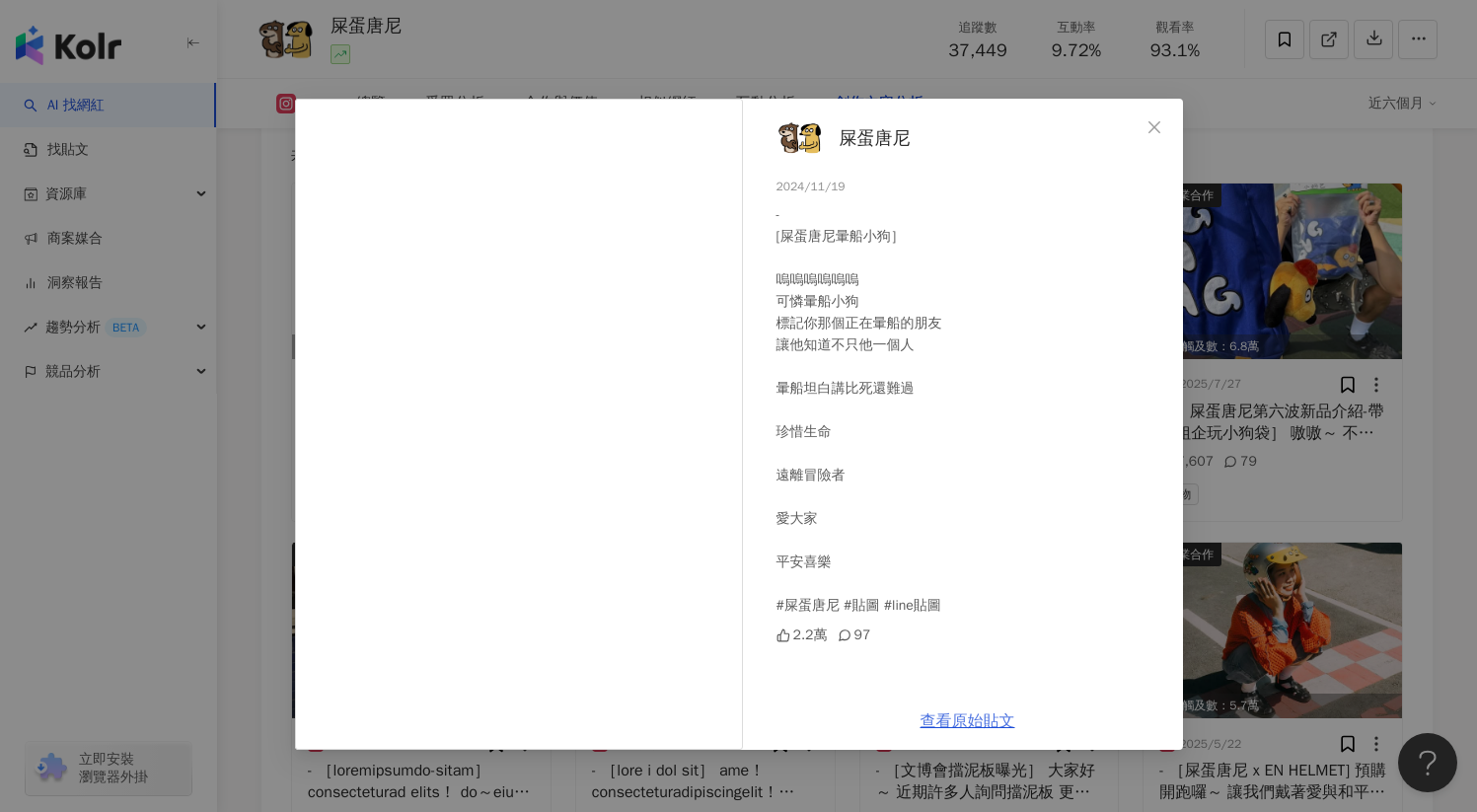 click on "查看原始貼文" at bounding box center [968, 721] 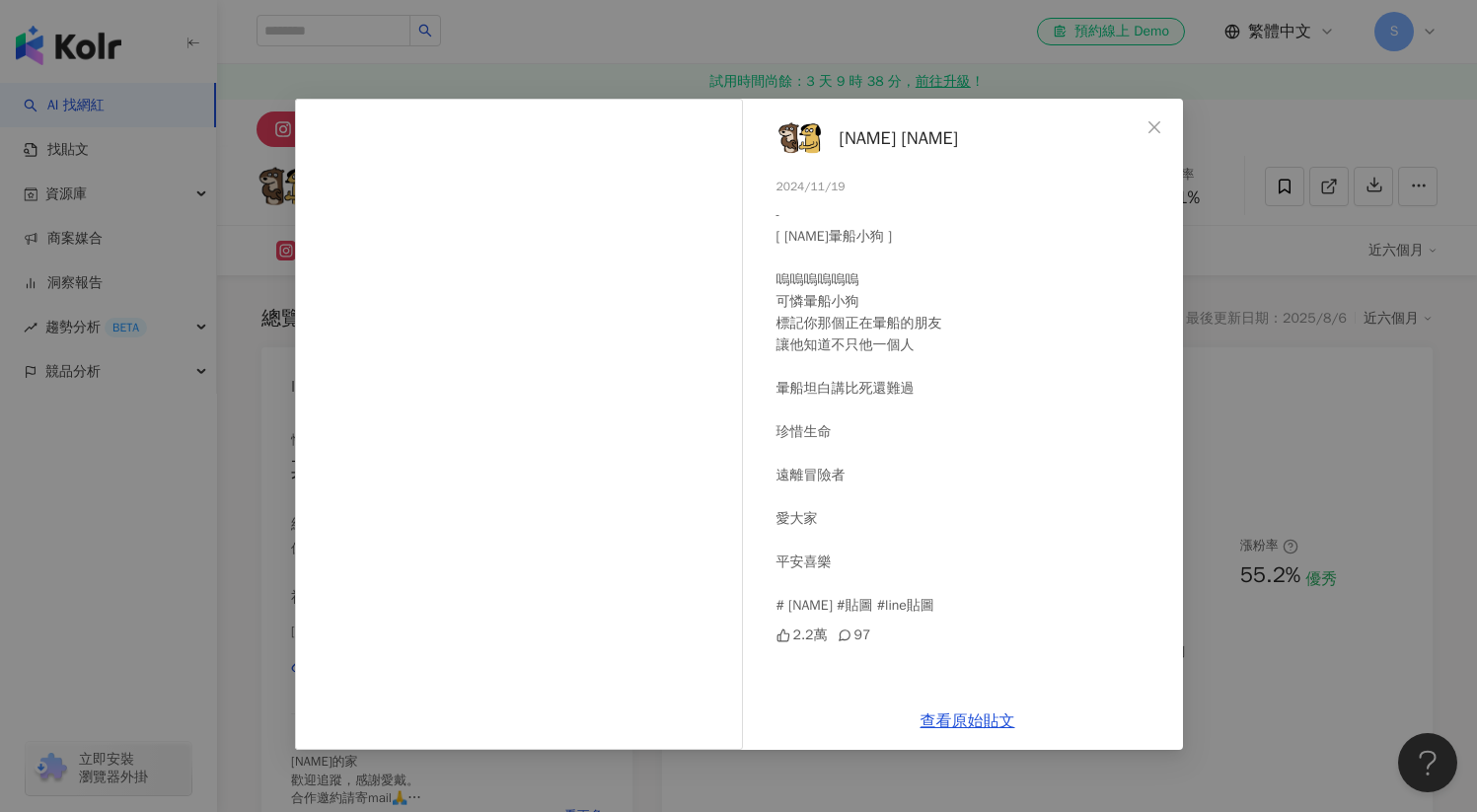 scroll, scrollTop: 6204, scrollLeft: 0, axis: vertical 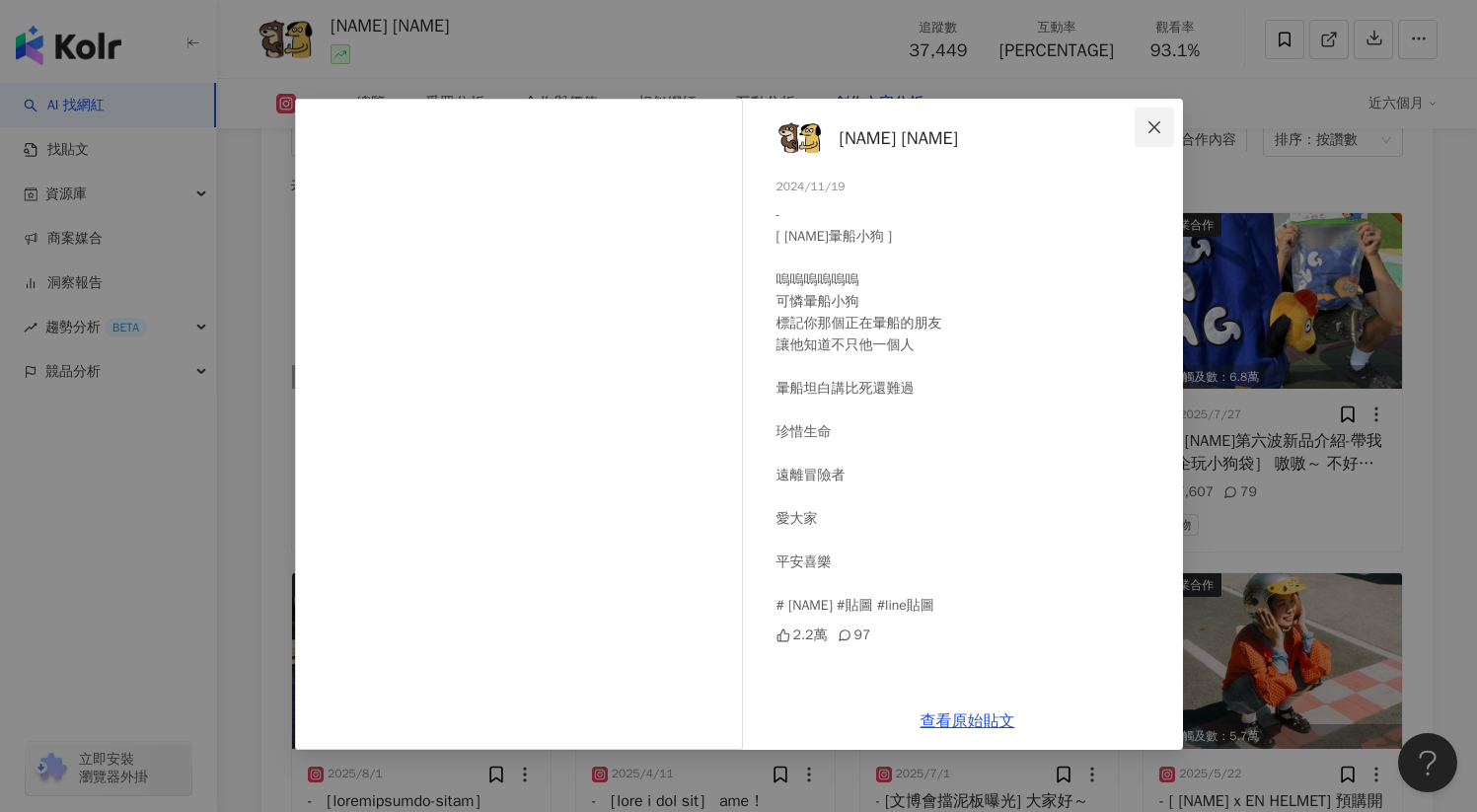 click 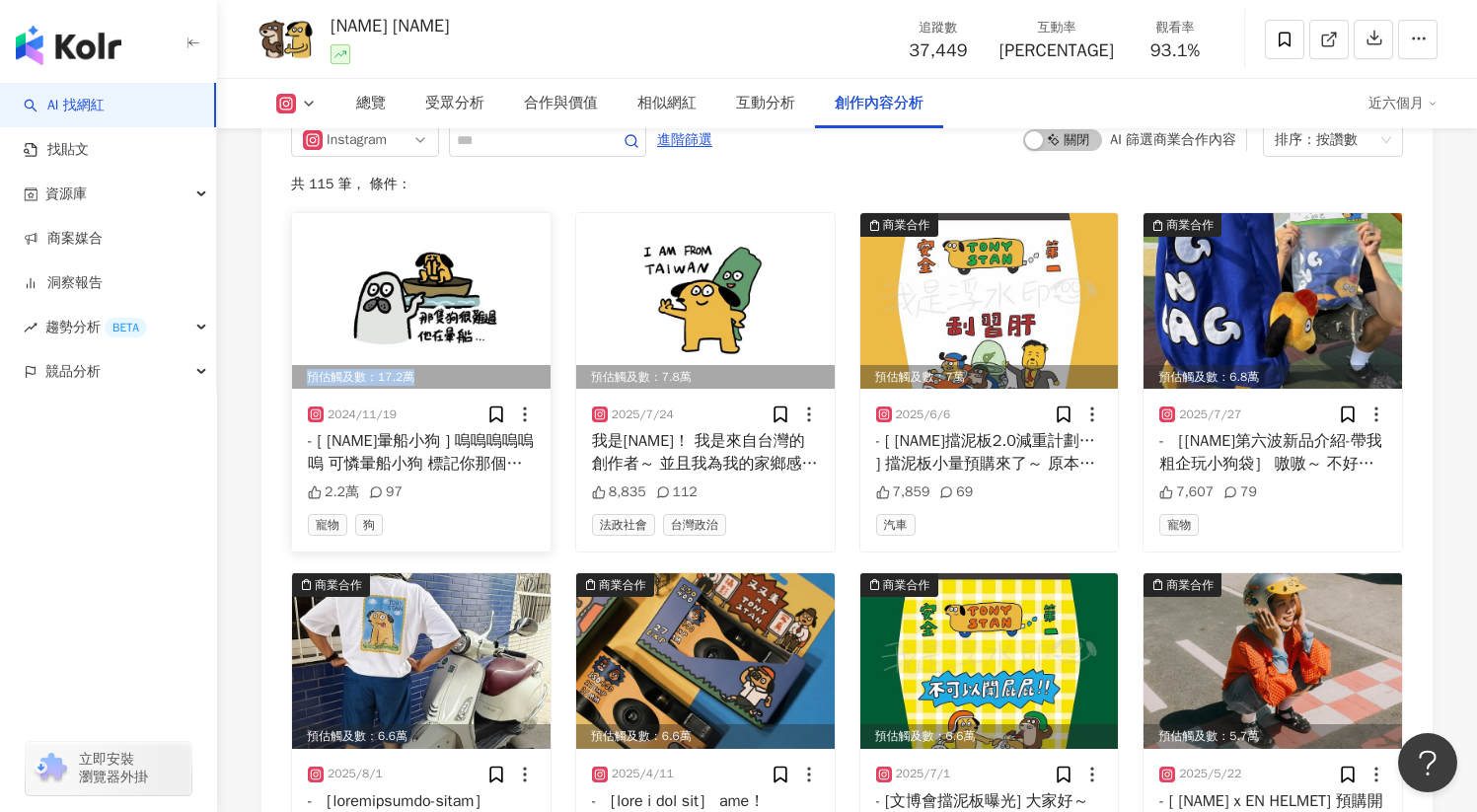 drag, startPoint x: 310, startPoint y: 363, endPoint x: 444, endPoint y: 362, distance: 134.00373 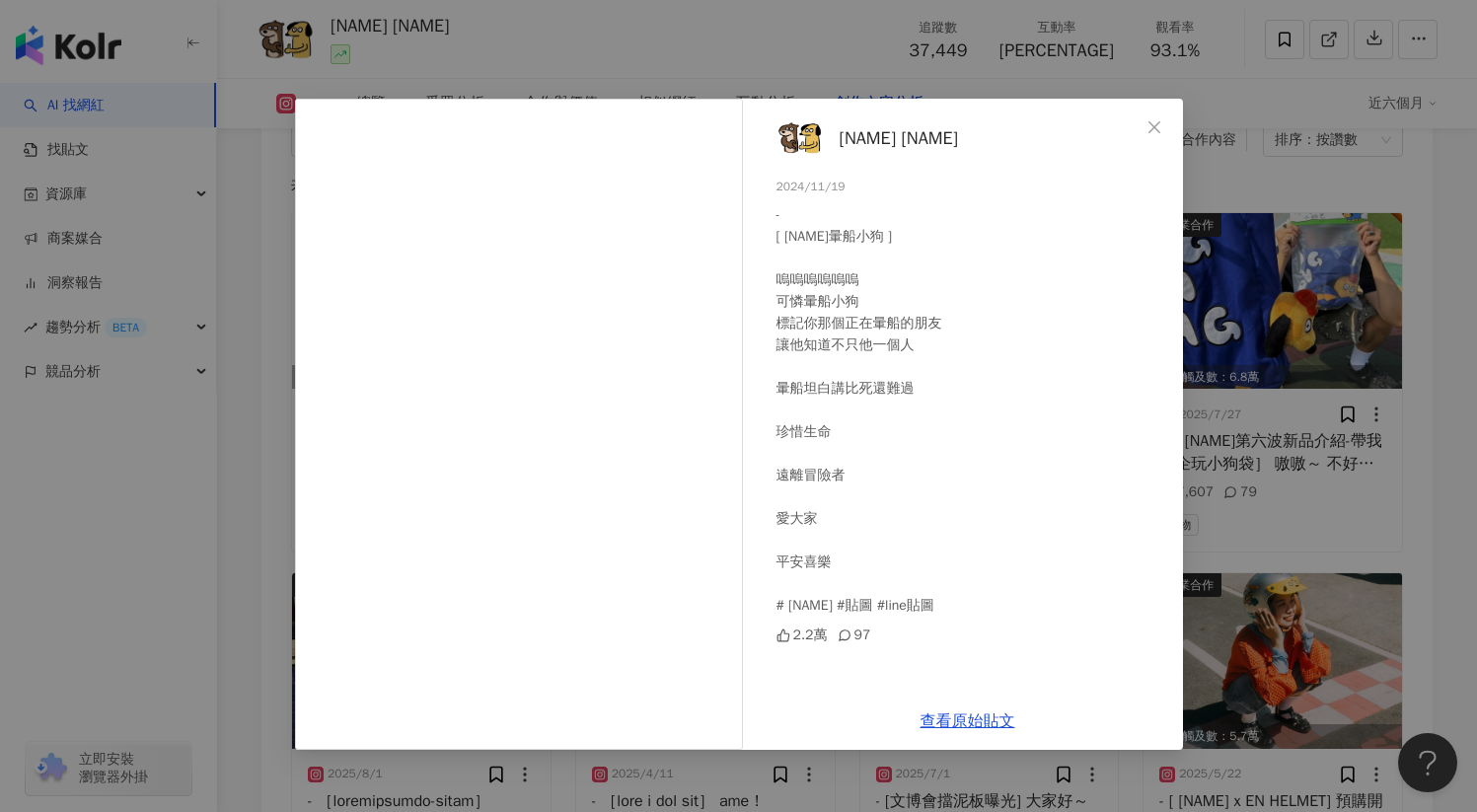 drag, startPoint x: 1166, startPoint y: 127, endPoint x: 1136, endPoint y: 133, distance: 30.594117 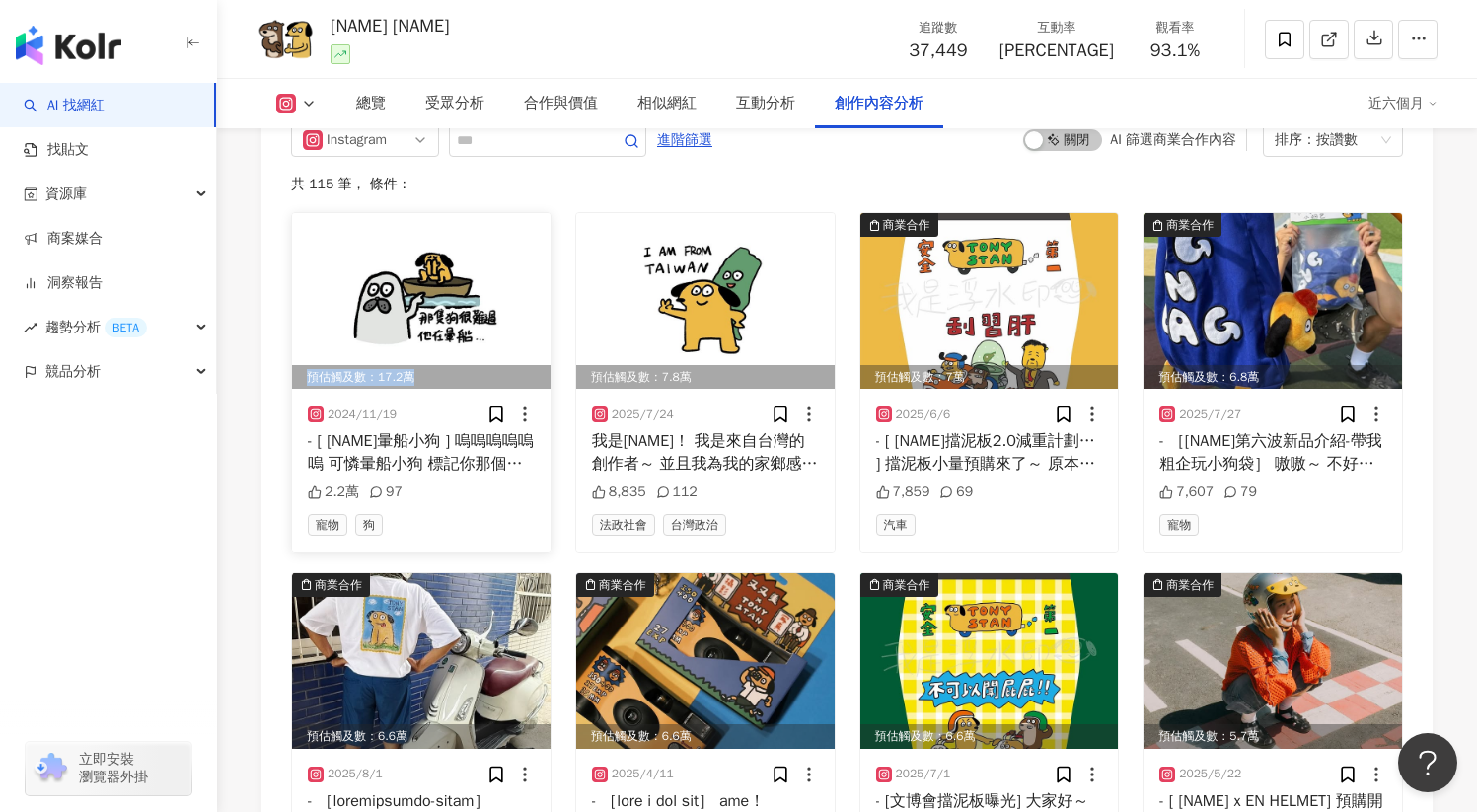 copy on "預估觸及數：17.2萬" 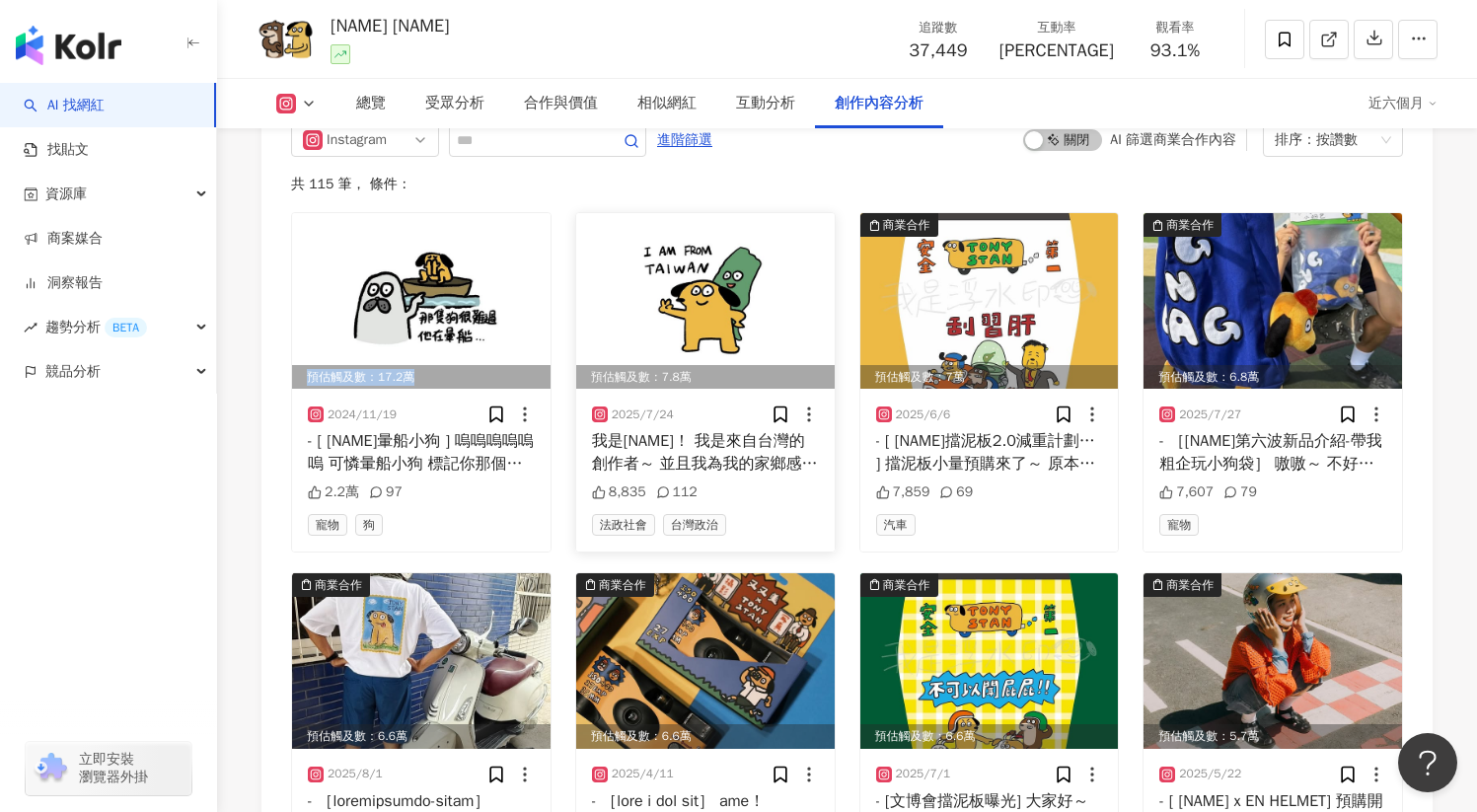click at bounding box center (705, 301) 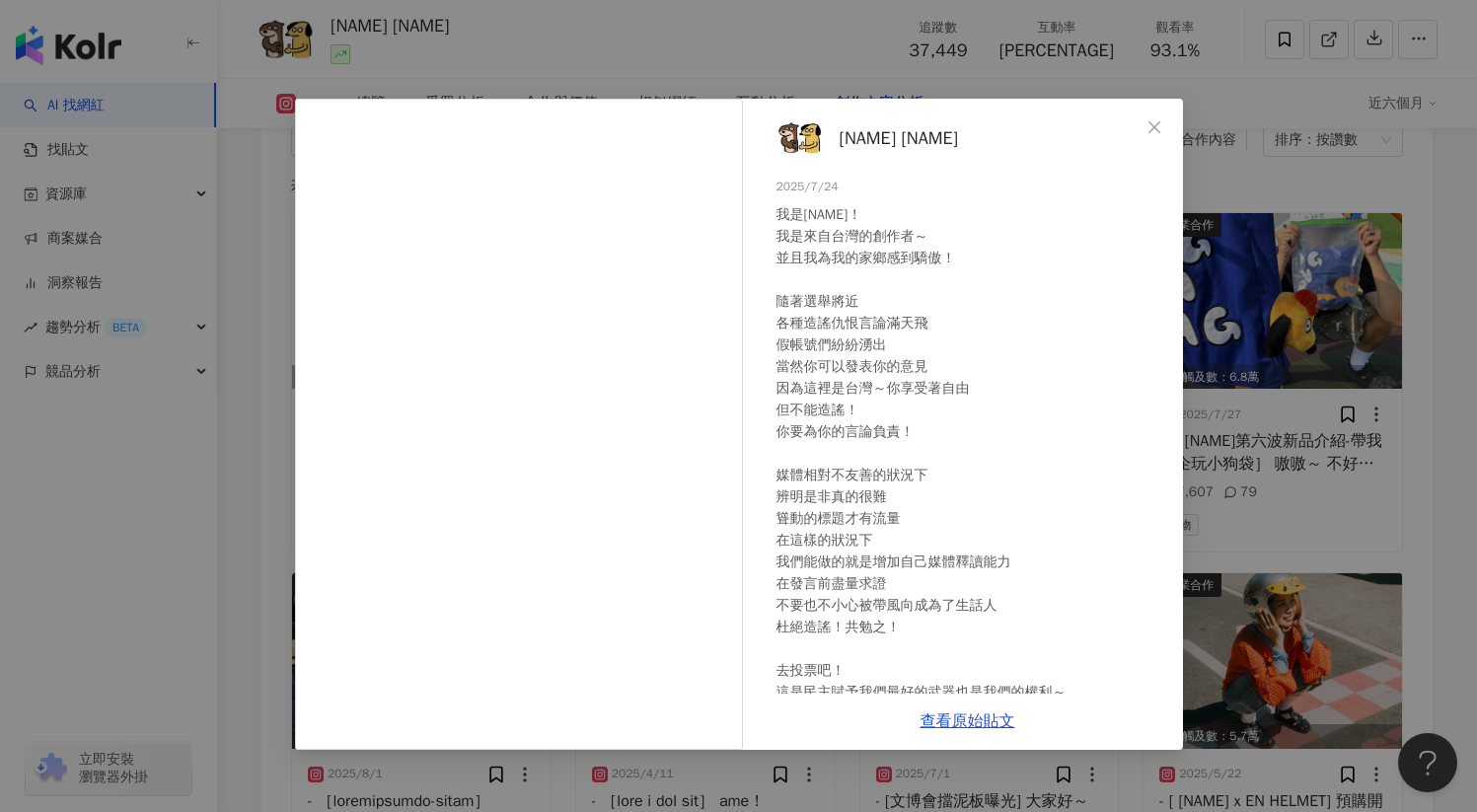 click on "屎蛋唐尼 2025/7/24 我是屎蛋唐尼！
我是來自台灣的創作者～
並且我為我的家鄉感到驕傲！
隨著選舉將近
各種造謠仇恨言論滿天飛
假帳號們紛紛湧出
當然你可以發表你的意見
因為這裡是台灣～你享受著自由
但不能造謠！
你要為你的言論負責！
媒體相對不友善的狀況下
辨明是非真的很難
聳動的標題才有流量
在這樣的狀況下
我們能做的就是增加自己媒體釋讀能力
在發言前盡量求證
不要也不小心被帶風向成為了生話人
杜絕造謠！共勉之！
去投票吧！
這是民主賦予我們最好的武器也是我們的權利～
去捍衛你心中的價值！
我要再說一次！
我是屎蛋唐尼！一位來自台灣的創作者！
我為我的家鄉感到驕傲！
（我不吃芋頭！）
愛大家
平安喜樂 8,835 112 查看原始貼文" at bounding box center [738, 406] 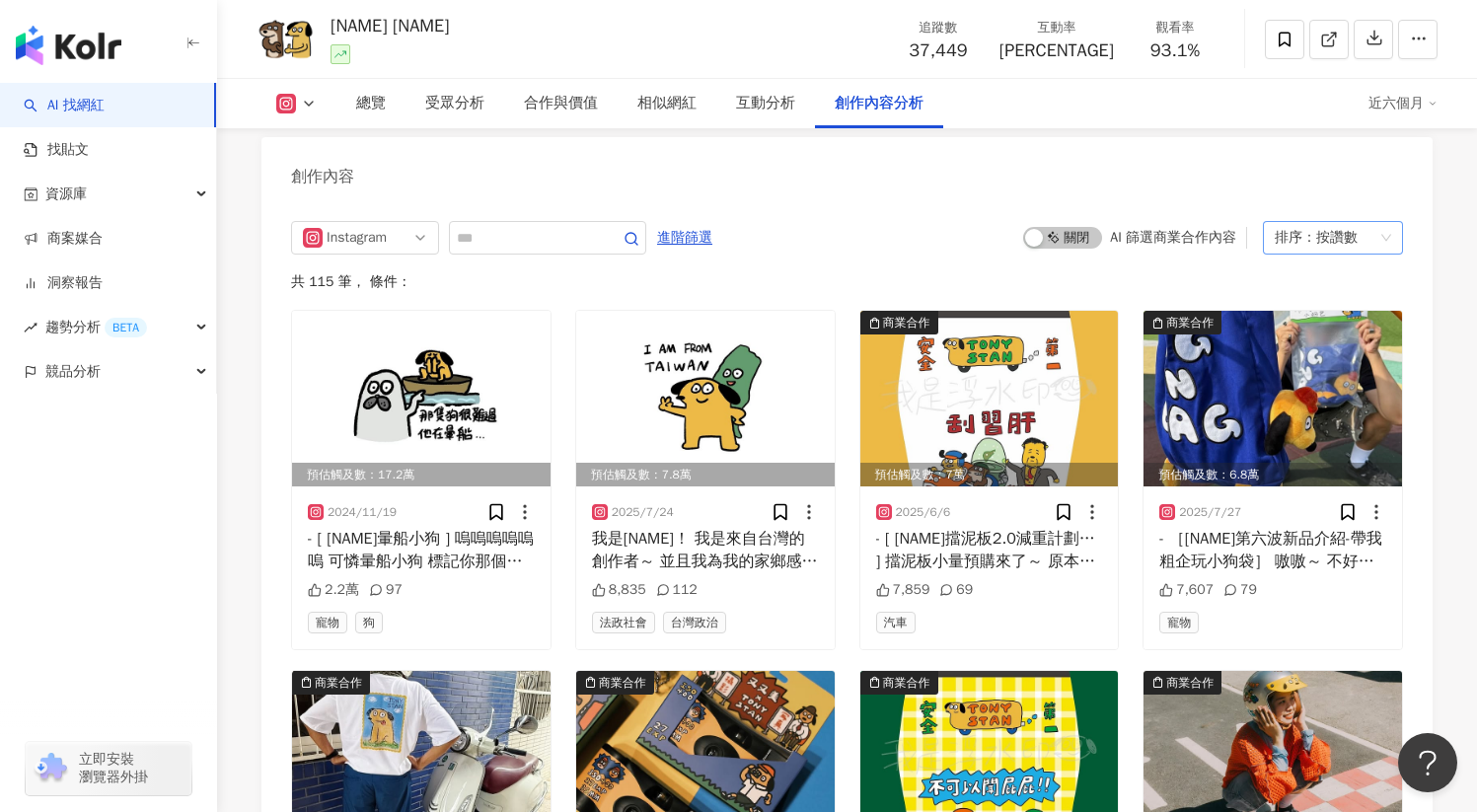 scroll, scrollTop: 5952, scrollLeft: 0, axis: vertical 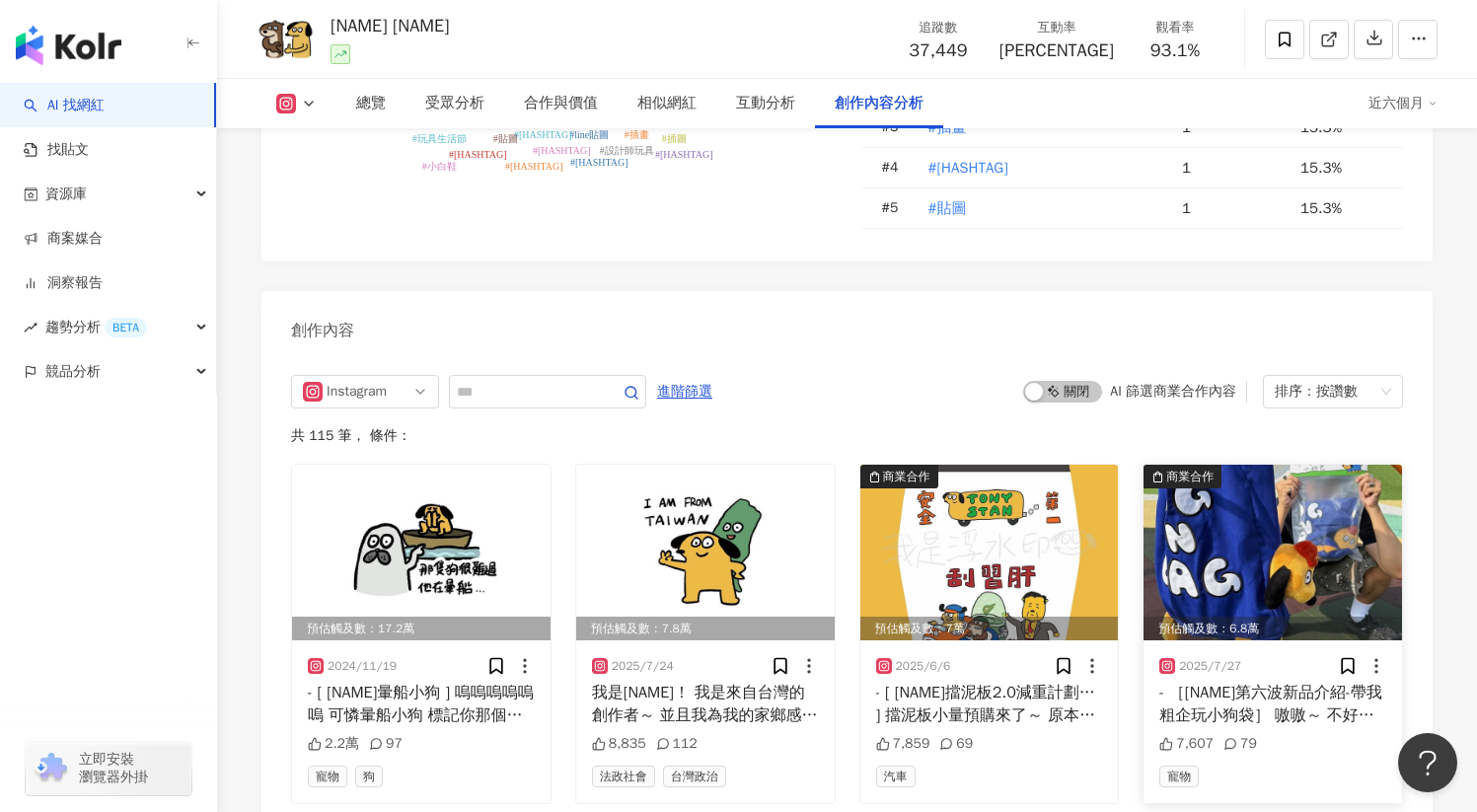 click at bounding box center [1273, 553] 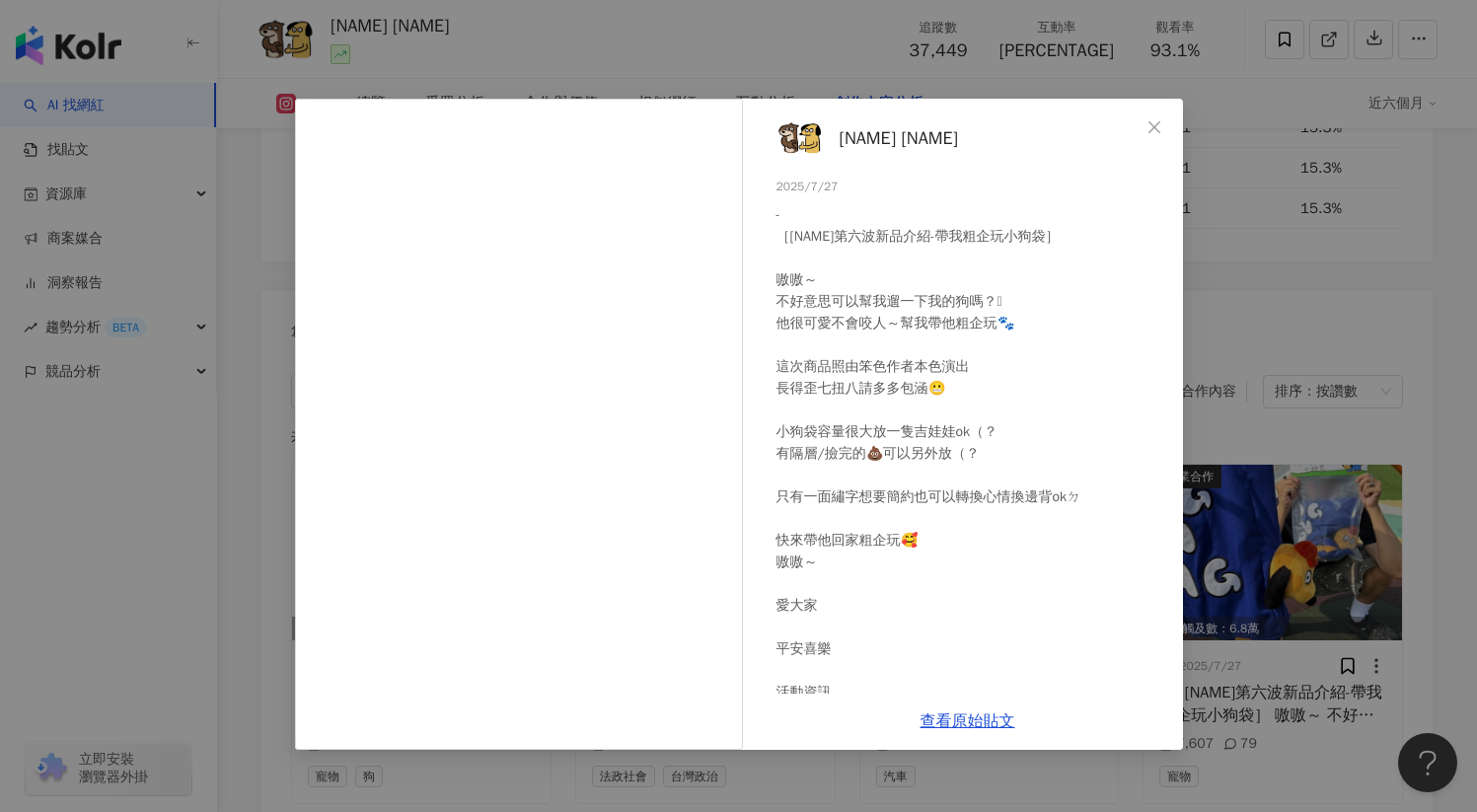 scroll, scrollTop: 213, scrollLeft: 0, axis: vertical 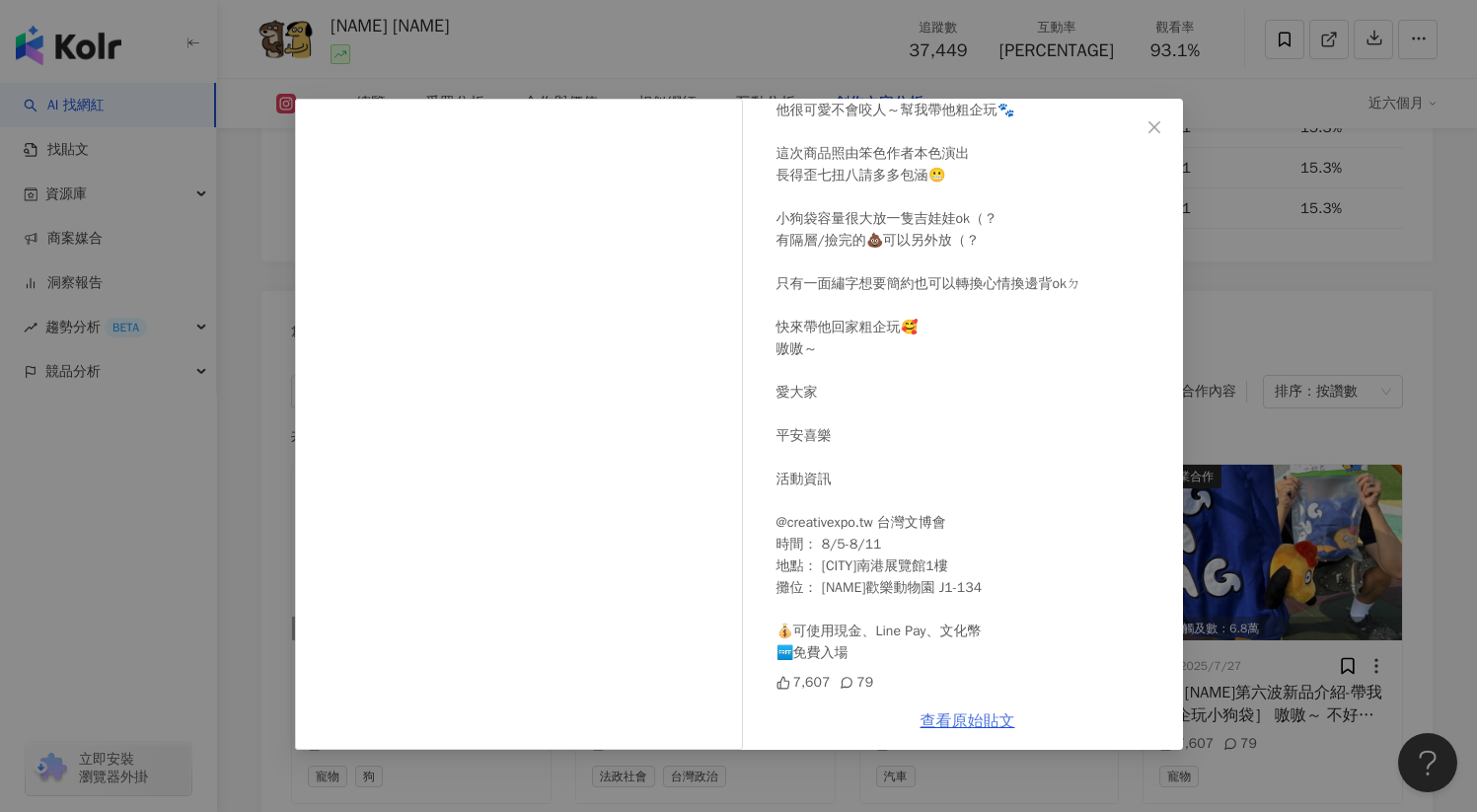 click on "查看原始貼文" at bounding box center (968, 721) 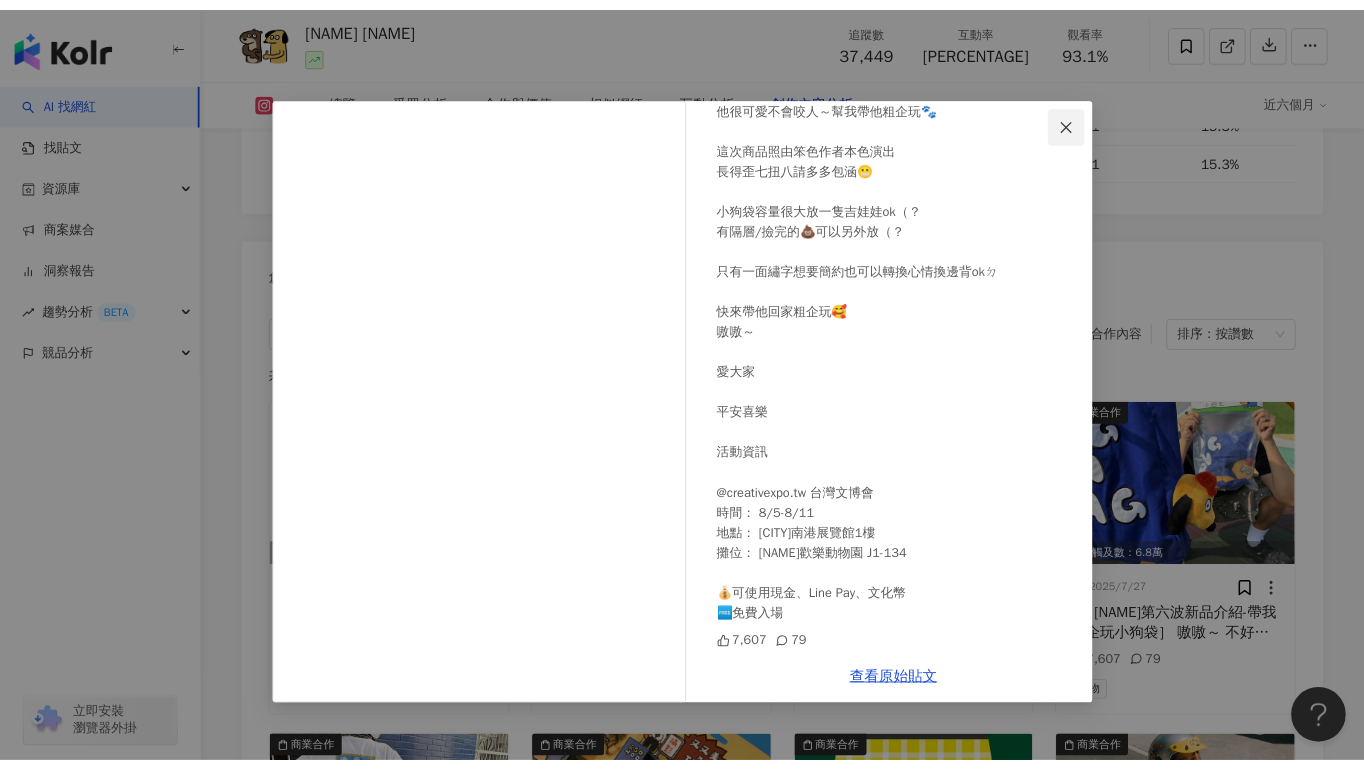 scroll, scrollTop: 5991, scrollLeft: 0, axis: vertical 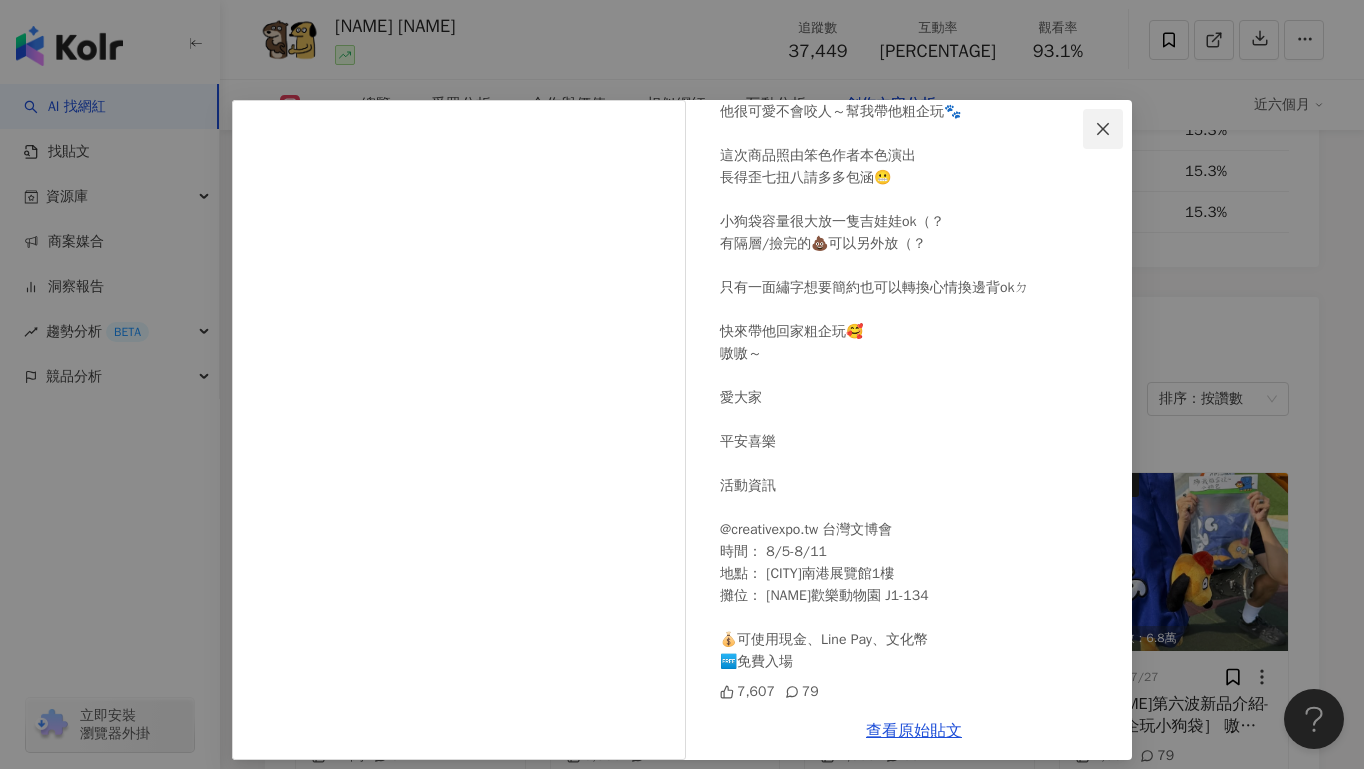 click 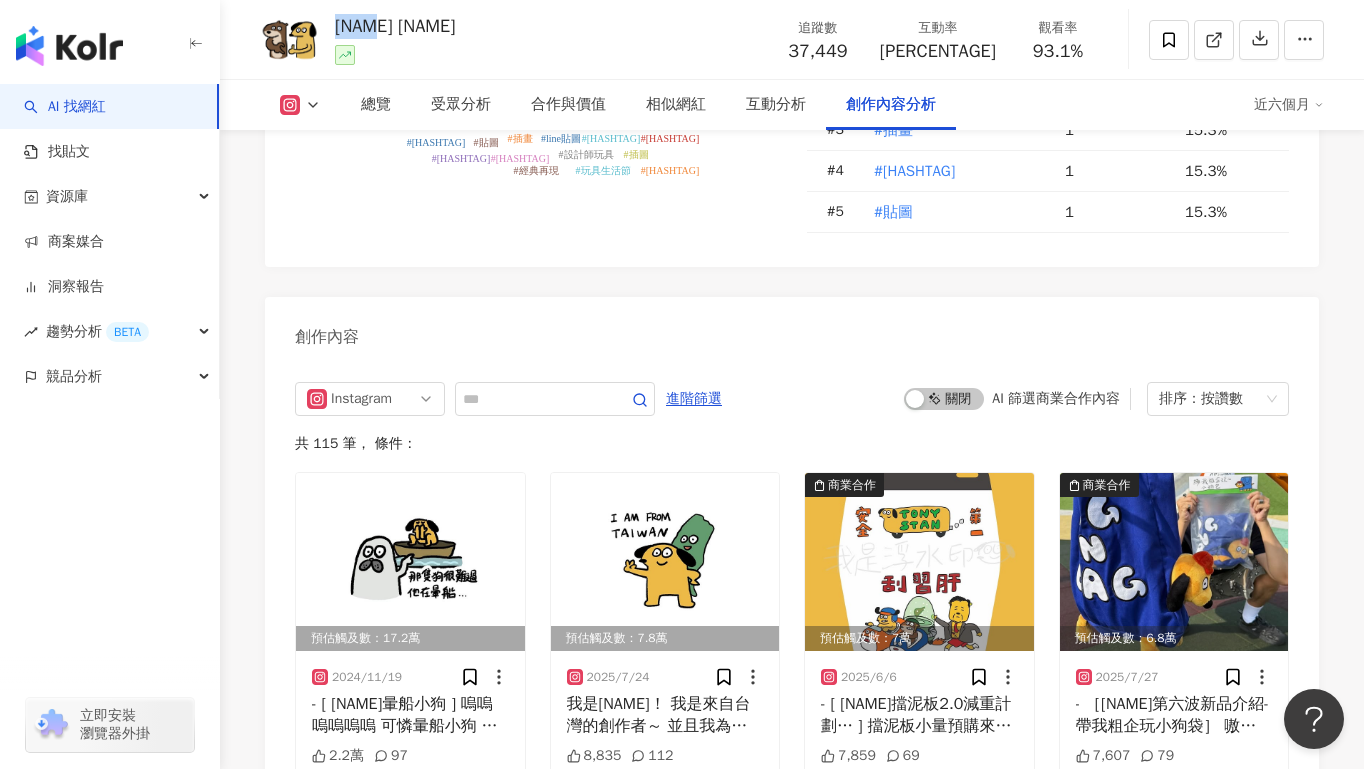 drag, startPoint x: 365, startPoint y: 26, endPoint x: 341, endPoint y: 26, distance: 24 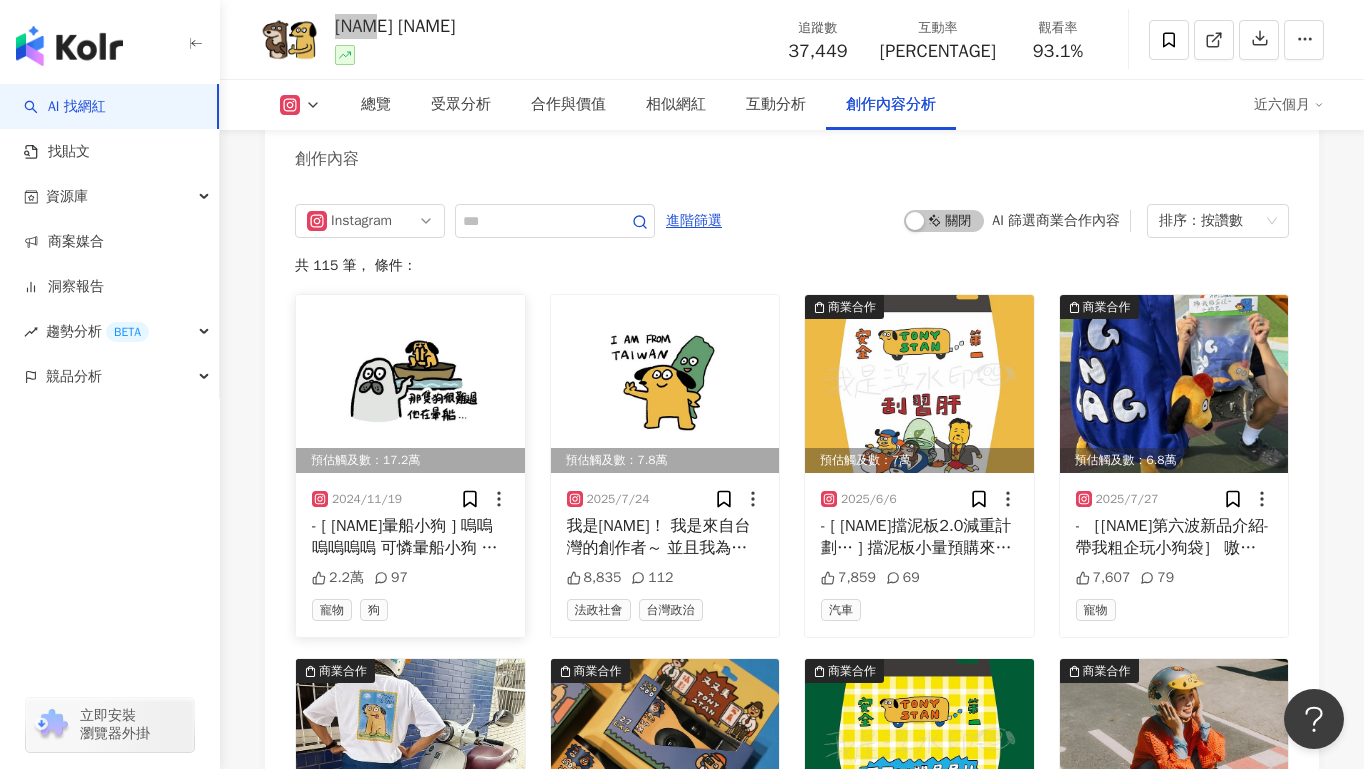scroll, scrollTop: 6169, scrollLeft: 0, axis: vertical 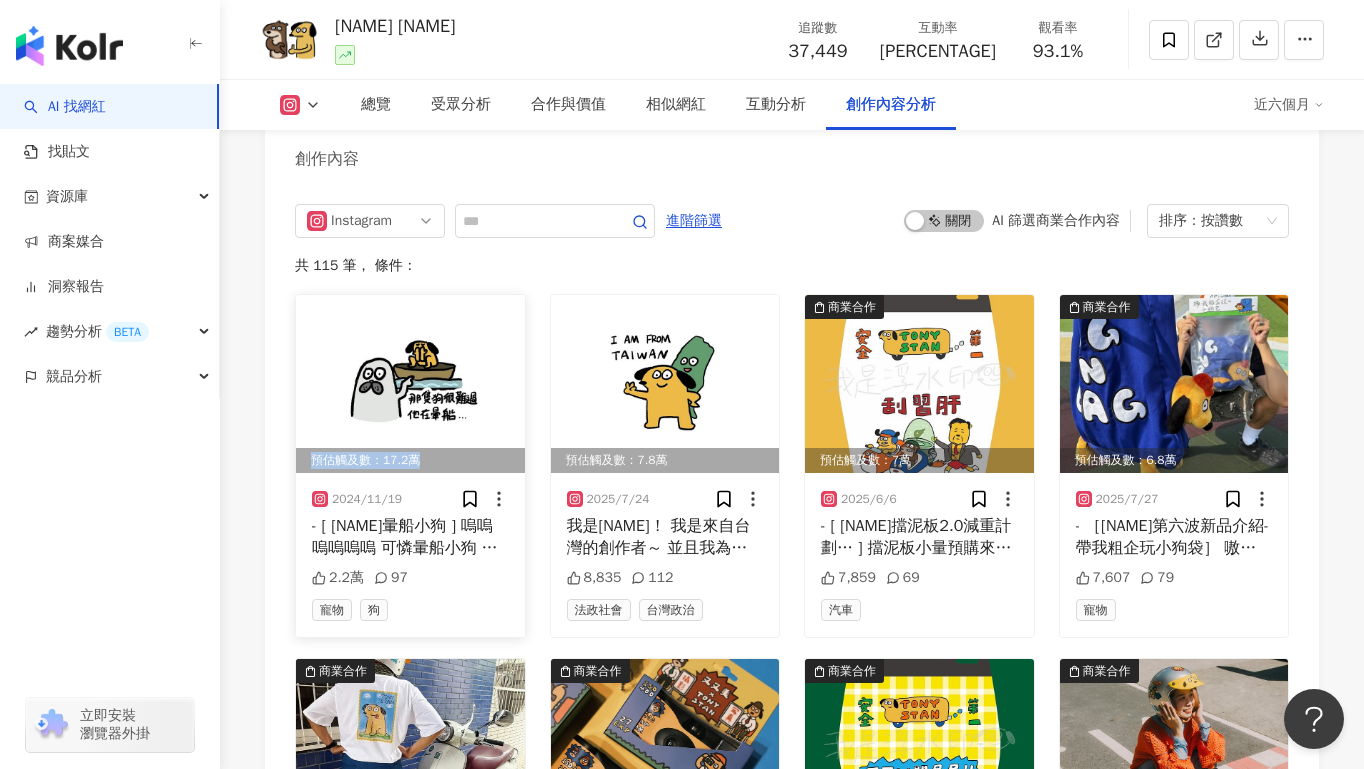 drag, startPoint x: 314, startPoint y: 465, endPoint x: 462, endPoint y: 465, distance: 148 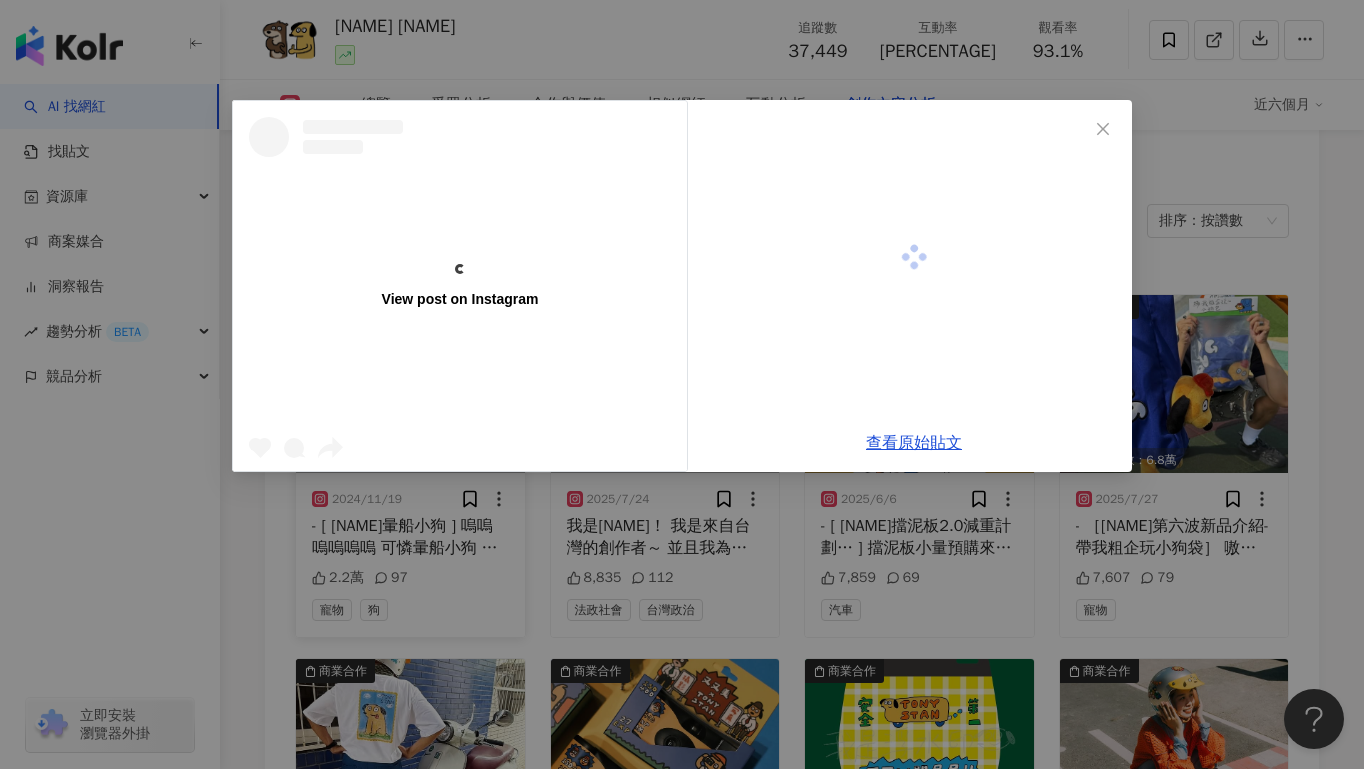 copy on "預估觸及數：17.2萬" 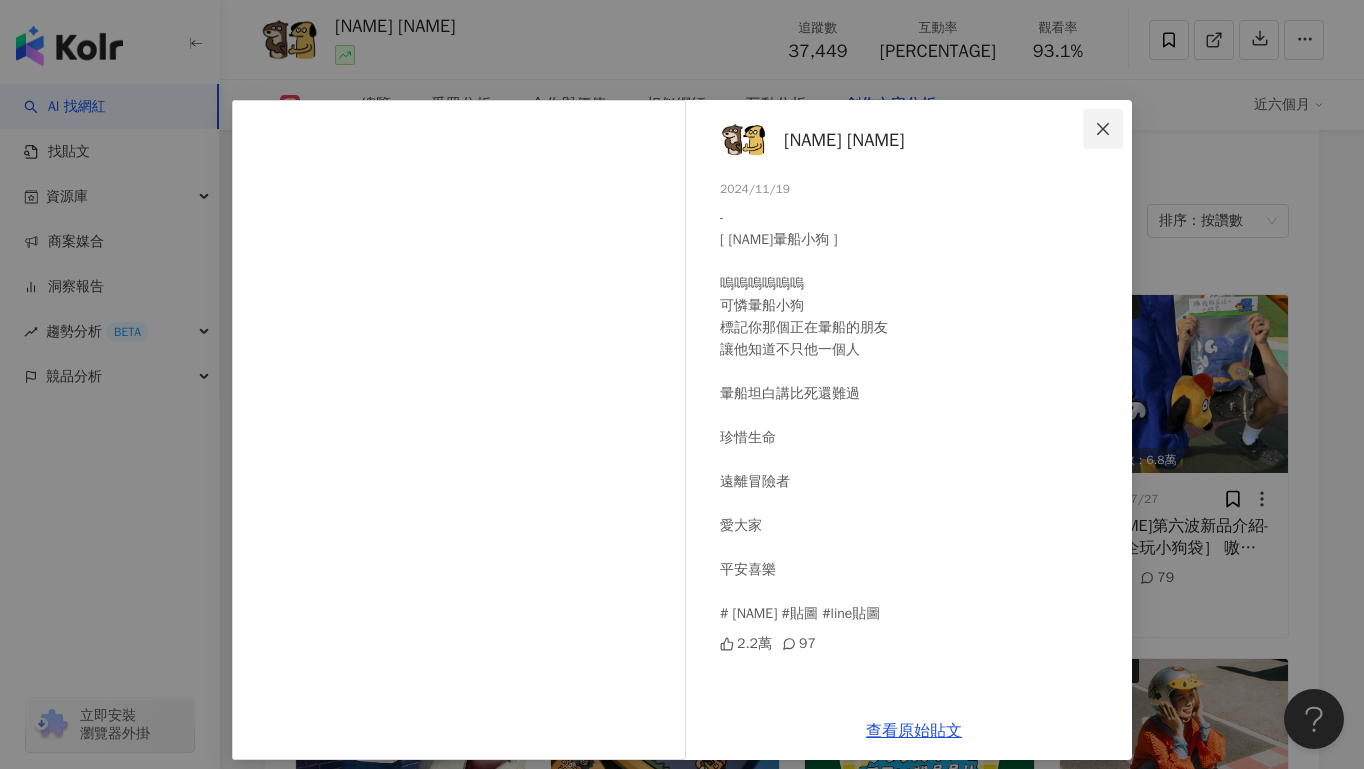 click at bounding box center [1103, 129] 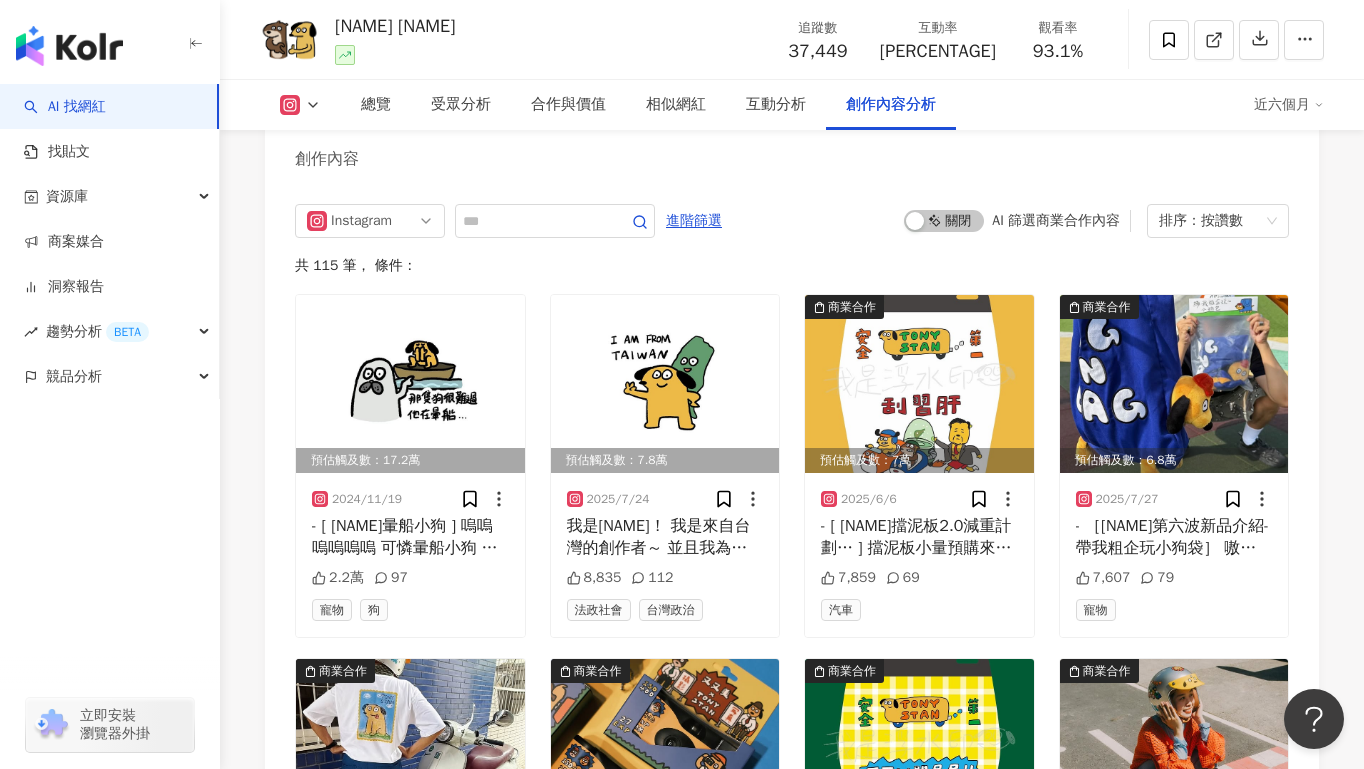 click on "Instagram 進階篩選 啟動 關閉 AI 篩選商業合作內容 排序： 按讚數 共 115 筆 ，   條件： 預估觸及數：17.2萬 2024/11/19 -
[屎蛋唐尼暈船小狗］
嗚嗚嗚嗚嗚嗚
可憐暈船小狗
標記你那個正在暈船的朋友
讓他知道不只他一個人
暈船坦白講比死還難過
珍惜生命
遠離冒險者
愛大家
平安喜樂
#屎蛋唐尼 #貼圖 #line貼圖 2.2萬 97 寵物 狗 預估觸及數：7.8萬 2025/7/24 8,835 112 法政社會 台灣政治 商業合作 預估觸及數：7萬 2025/6/6 7,859 69 汽車 商業合作 預估觸及數：6.8萬 2025/7/27 7,607 79 寵物 商業合作 預估觸及數：6.6萬 2025/8/1 7,340 105 美妝時尚 穿搭 商業合作 預估觸及數：6.6萬 2025/4/11 7,338 98 旅遊 商業合作 預估觸及數：6.6萬 2025/7/1 7,250 26 日常話題 促購導購 商業合作 預估觸及數：5.7萬 2025/5/22 6,246 98 促購導購 商業合作 預估觸及數：5.6萬 2025/4/17 6,067 38 美食 商業合作 預估觸及數：5.6萬" at bounding box center (792, 823) 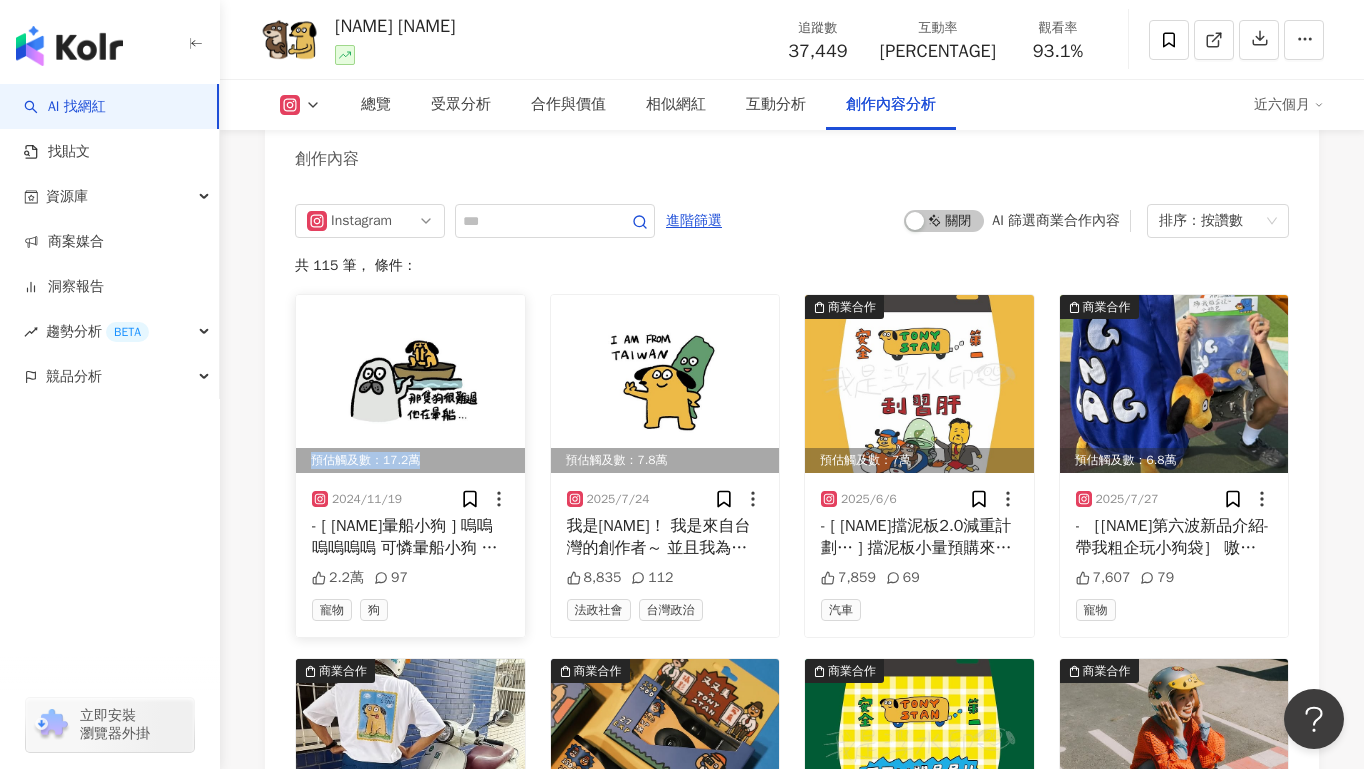 drag, startPoint x: 308, startPoint y: 465, endPoint x: 418, endPoint y: 463, distance: 110.01818 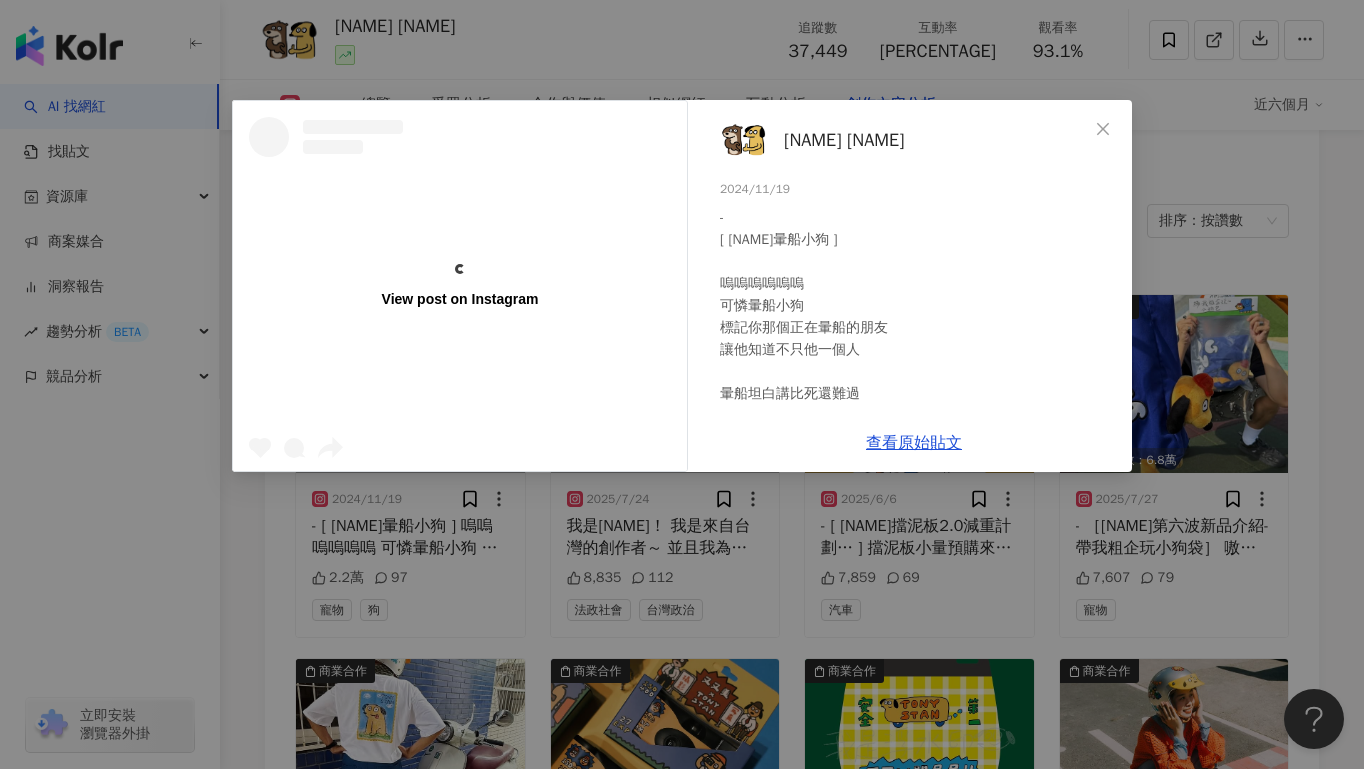 copy on "預估觸及數：17.2萬" 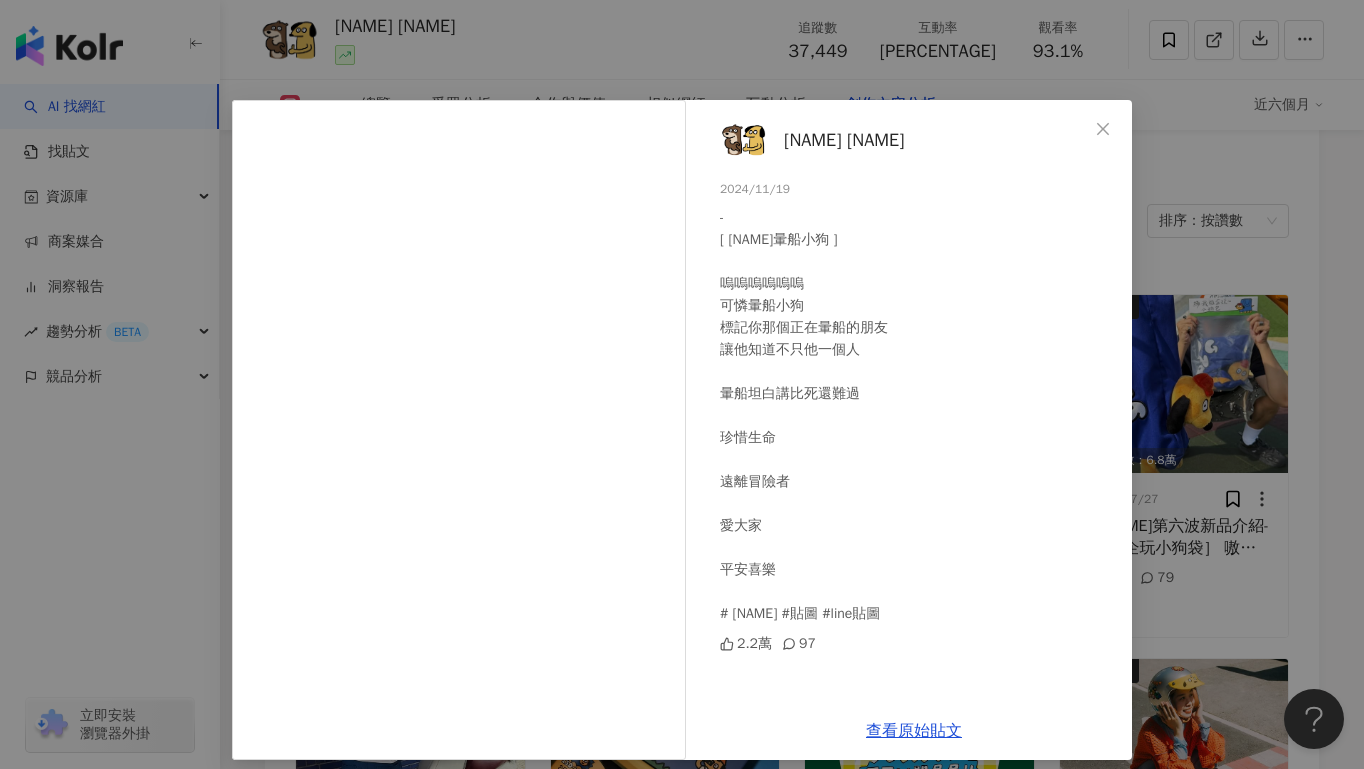 click 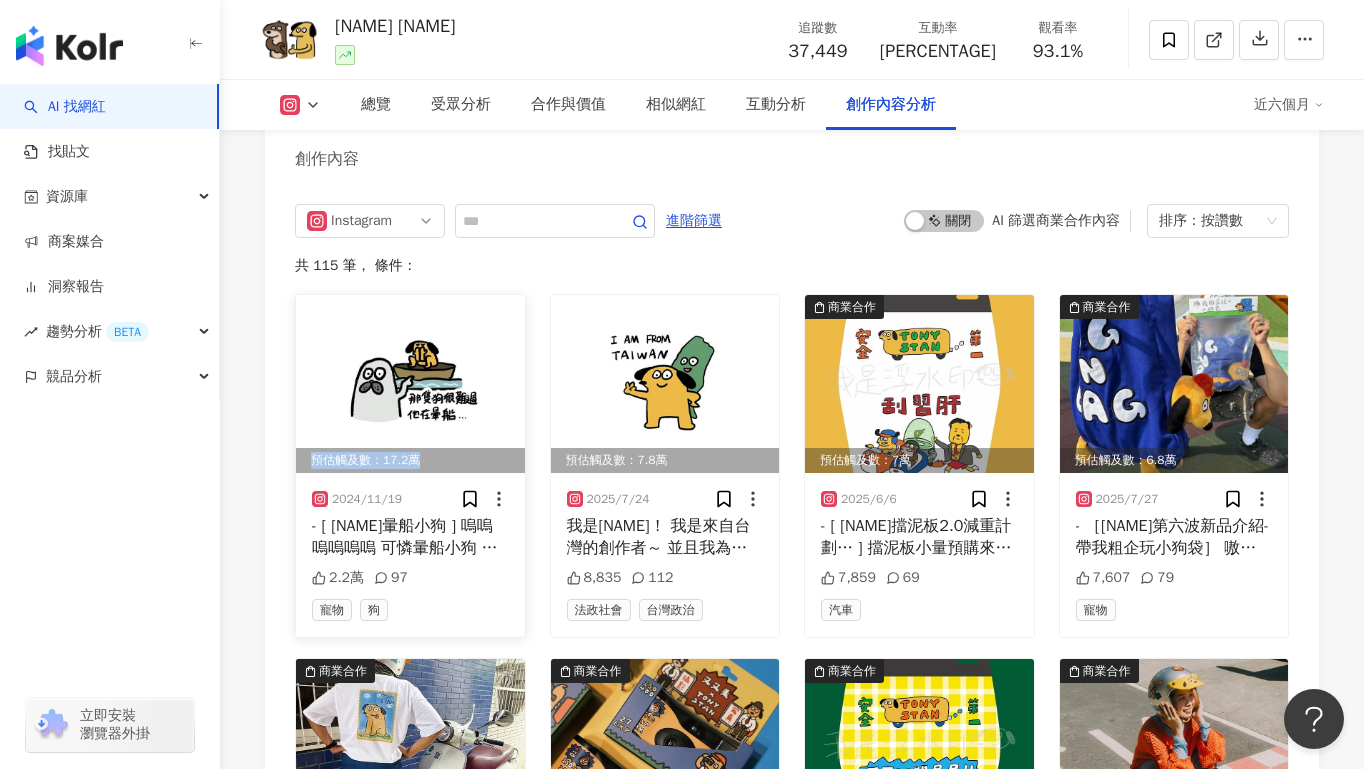 copy on "預估觸及數：17.2萬" 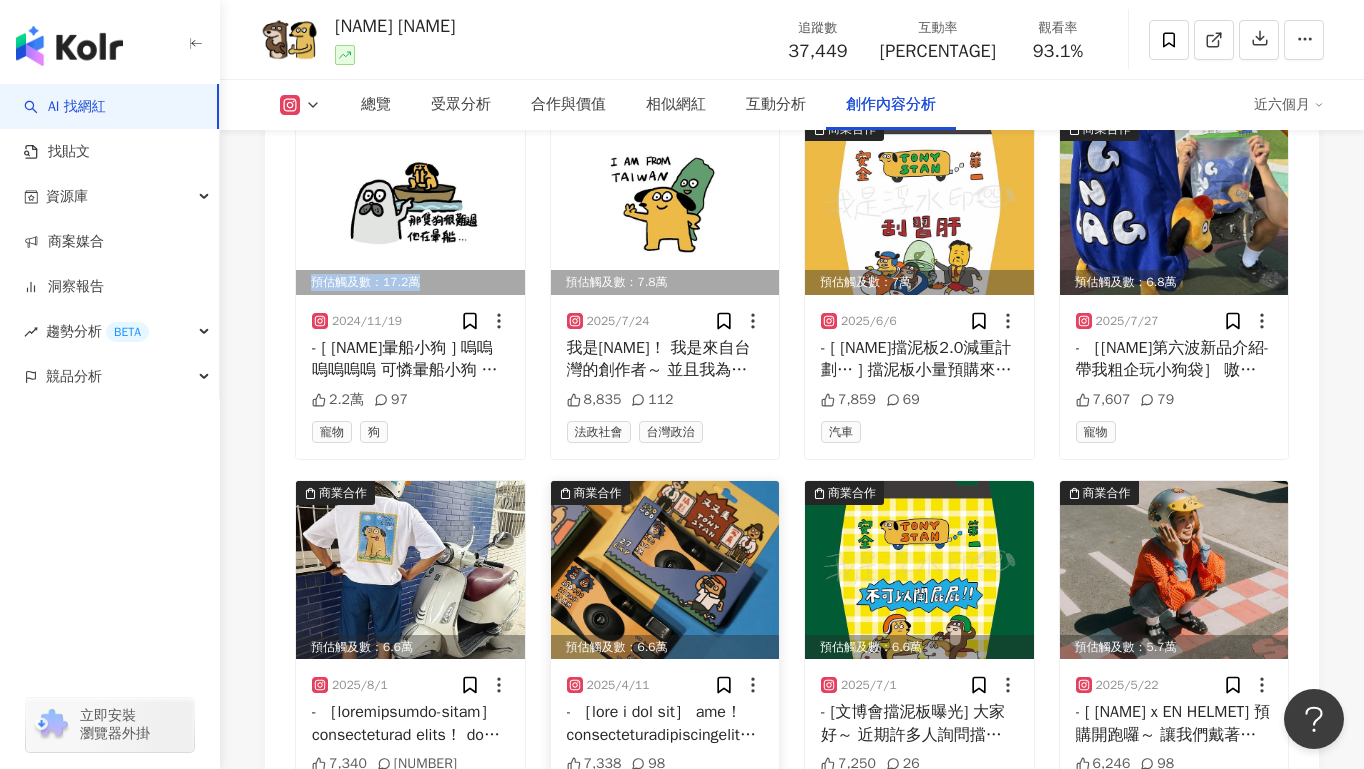 scroll, scrollTop: 6349, scrollLeft: 0, axis: vertical 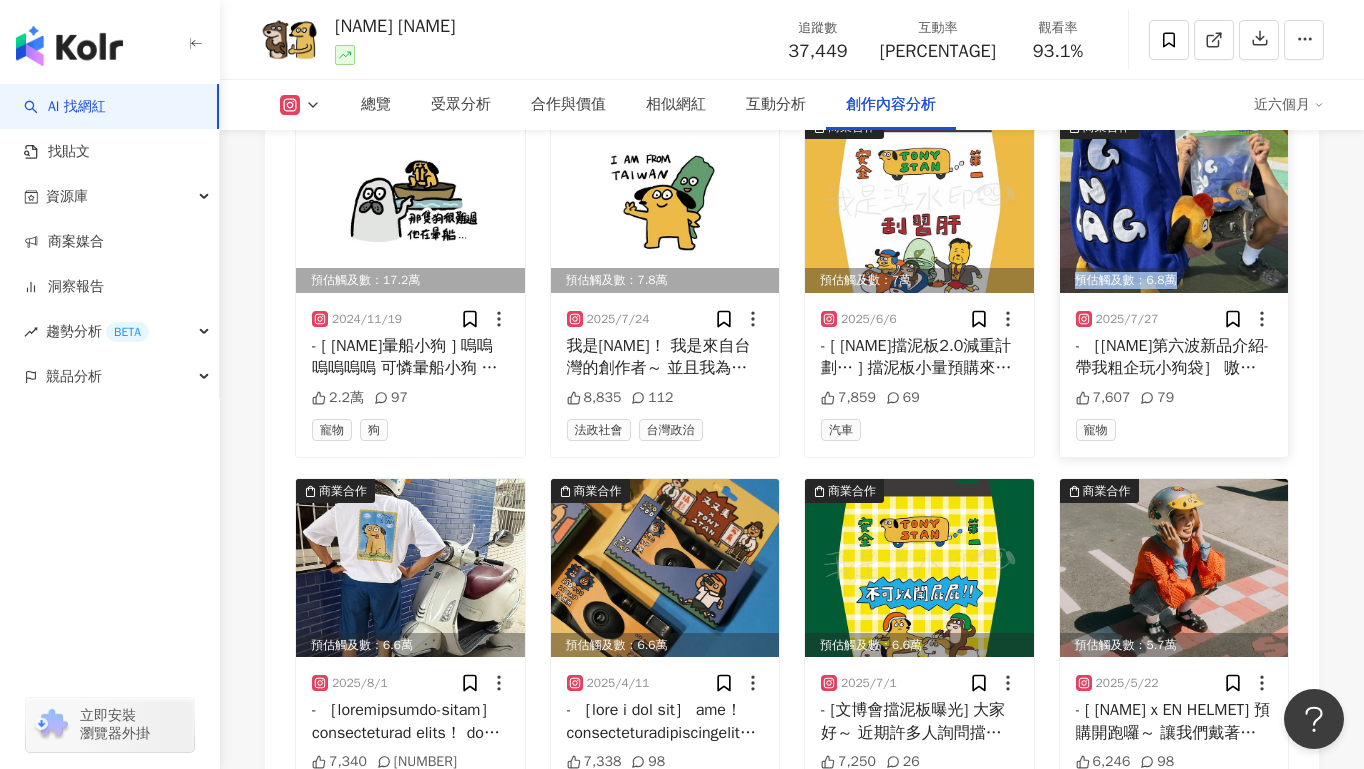 drag, startPoint x: 1184, startPoint y: 287, endPoint x: 1079, endPoint y: 286, distance: 105.00476 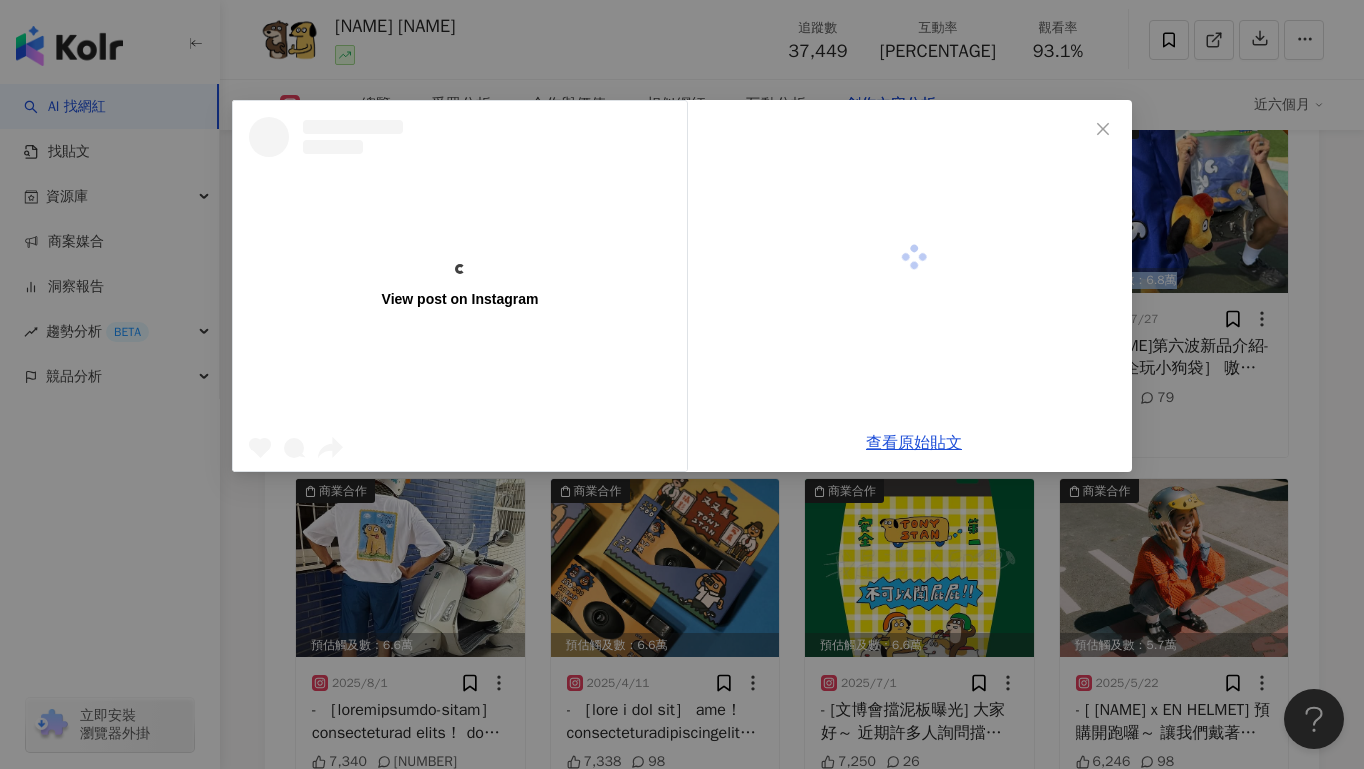 copy on "預估觸及數：6.8萬" 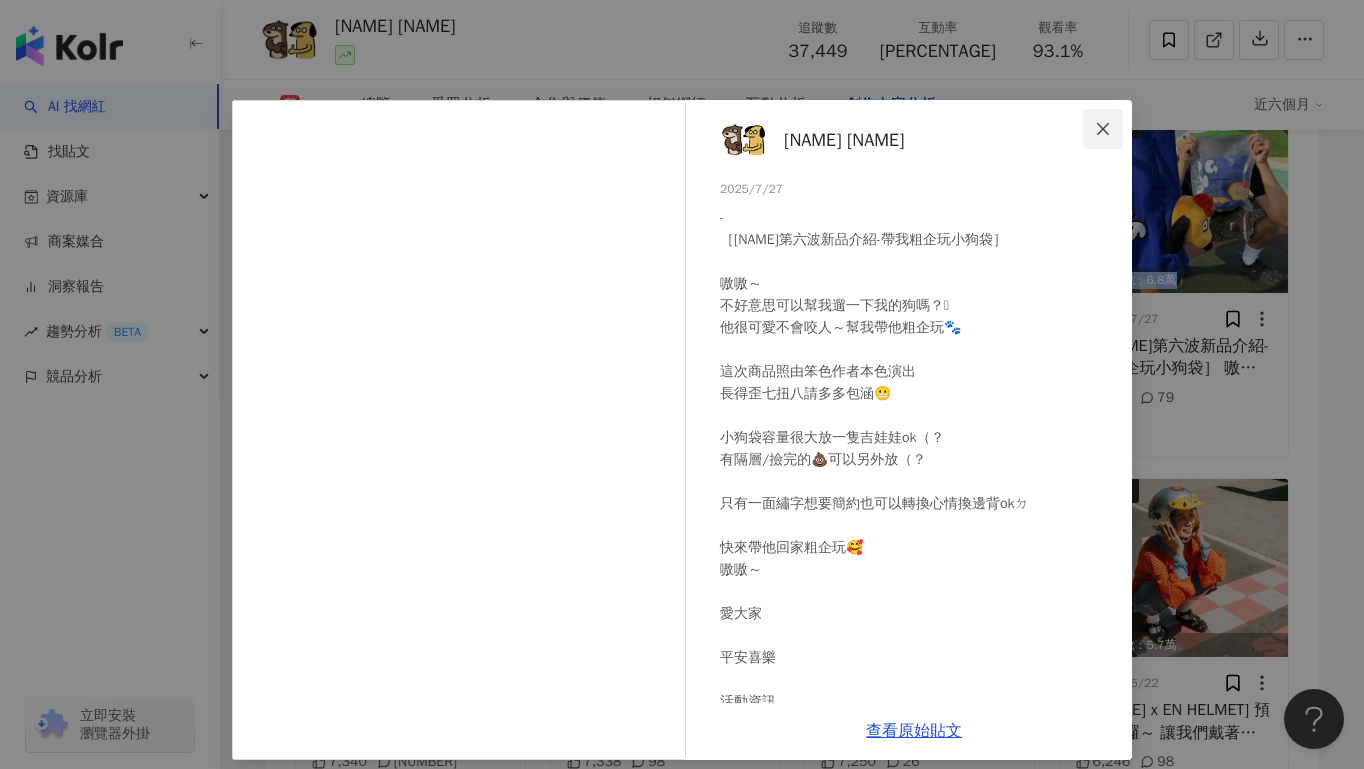 click 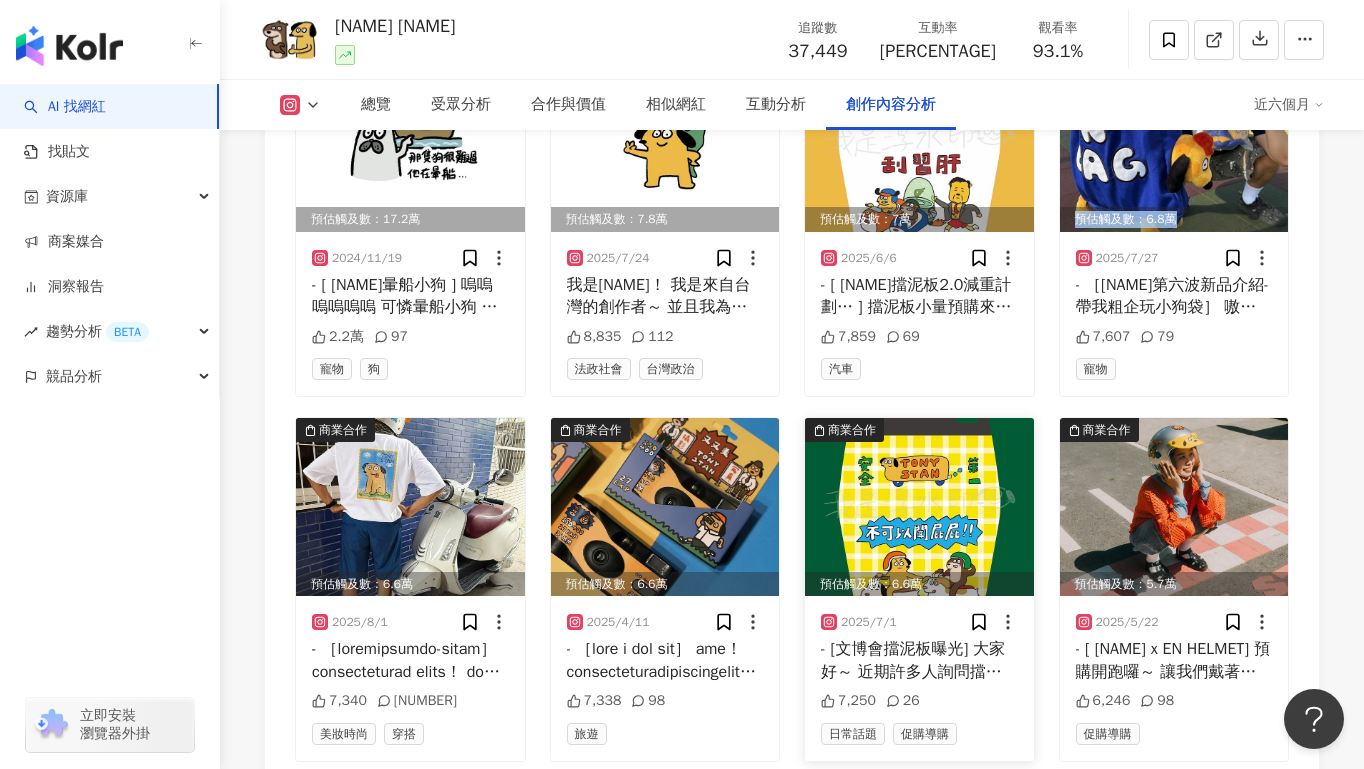 scroll, scrollTop: 6318, scrollLeft: 0, axis: vertical 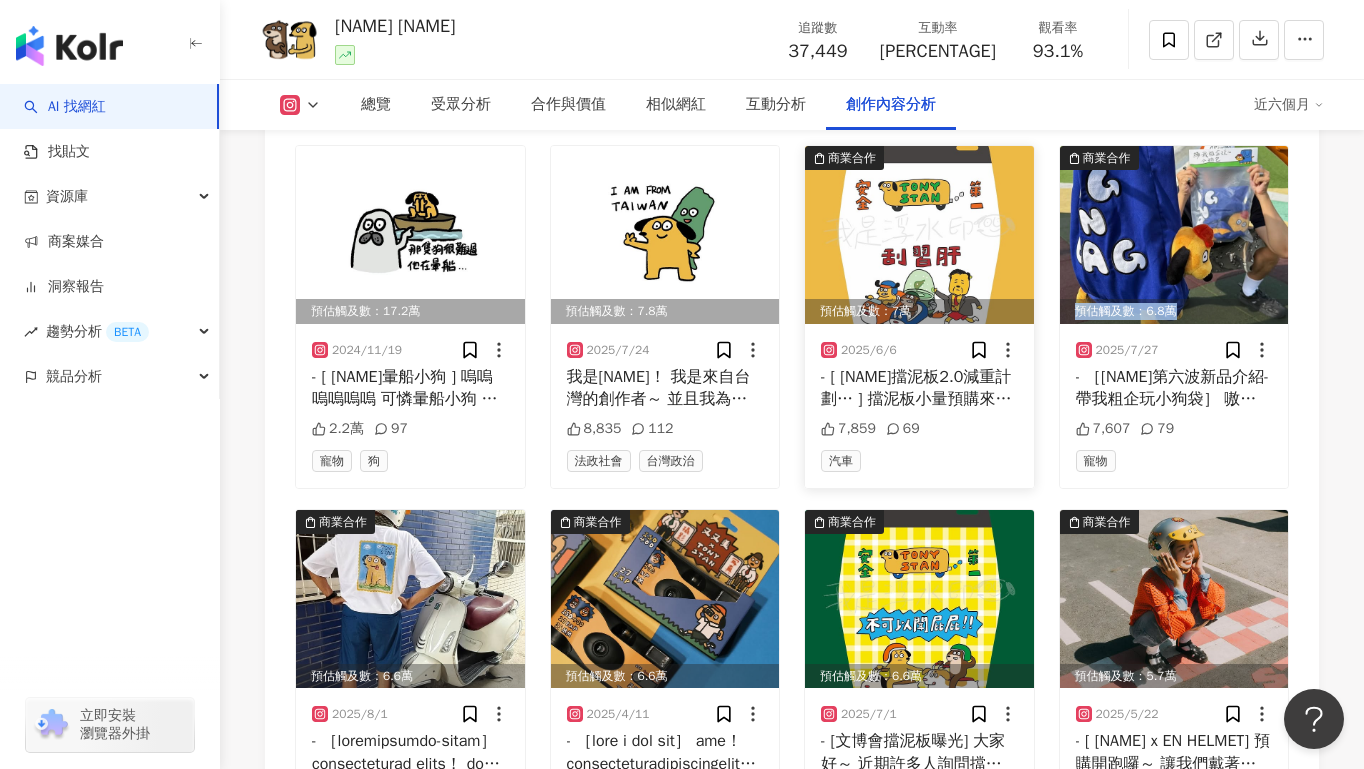 click at bounding box center (919, 235) 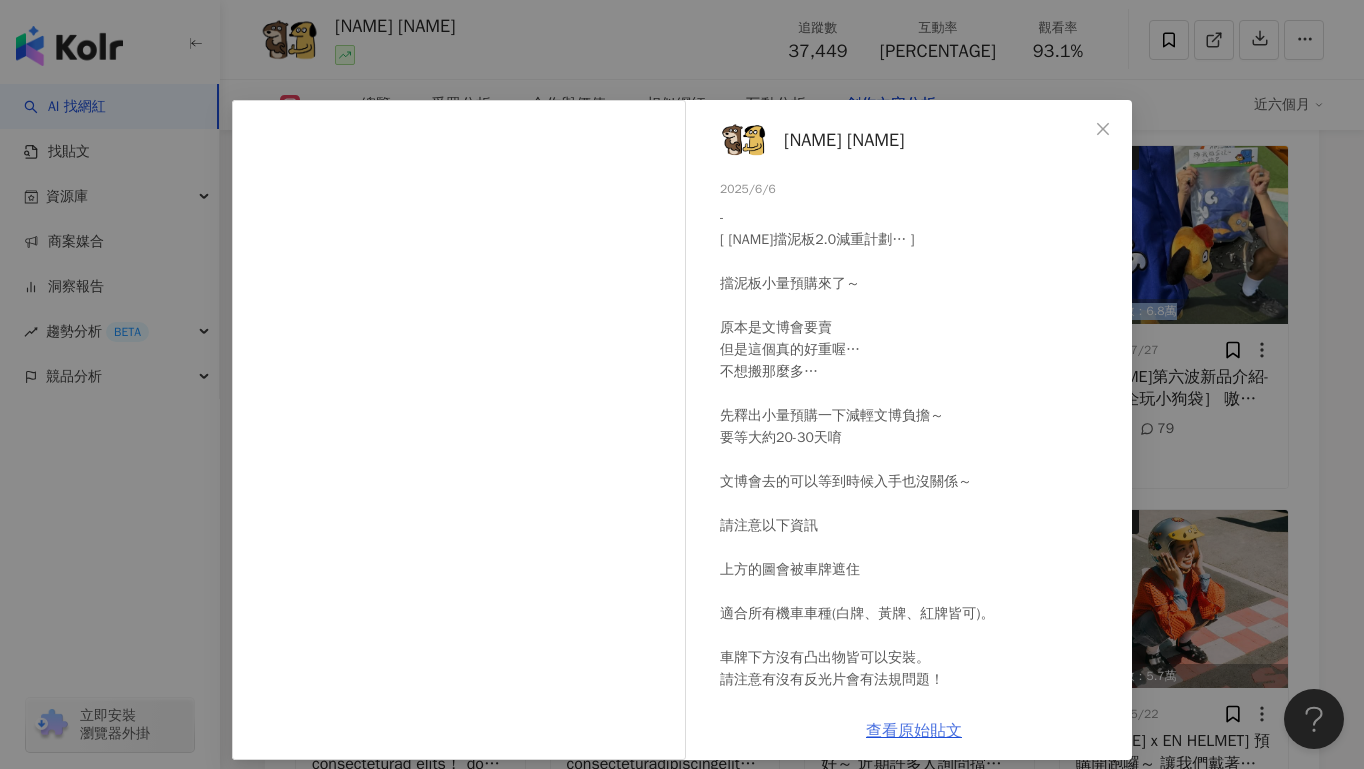 click on "查看原始貼文" at bounding box center [914, 731] 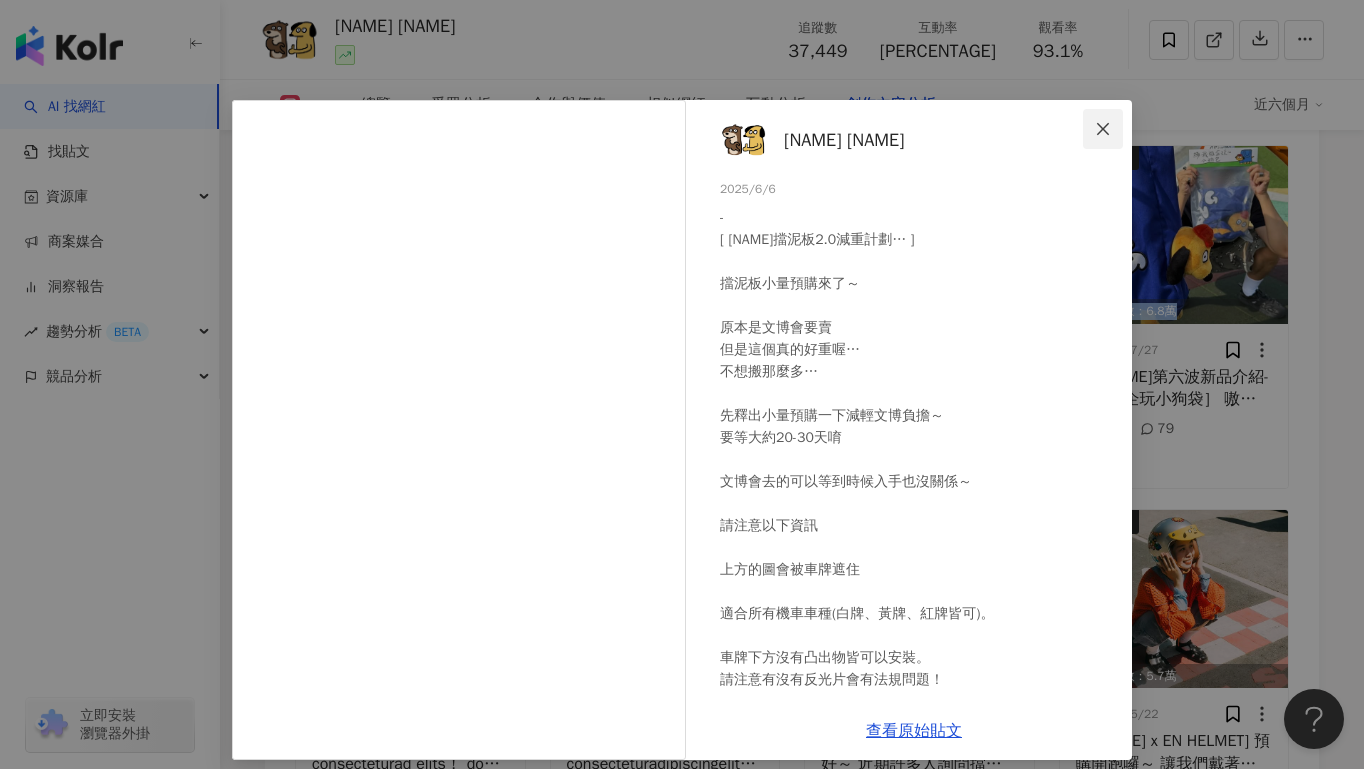 click 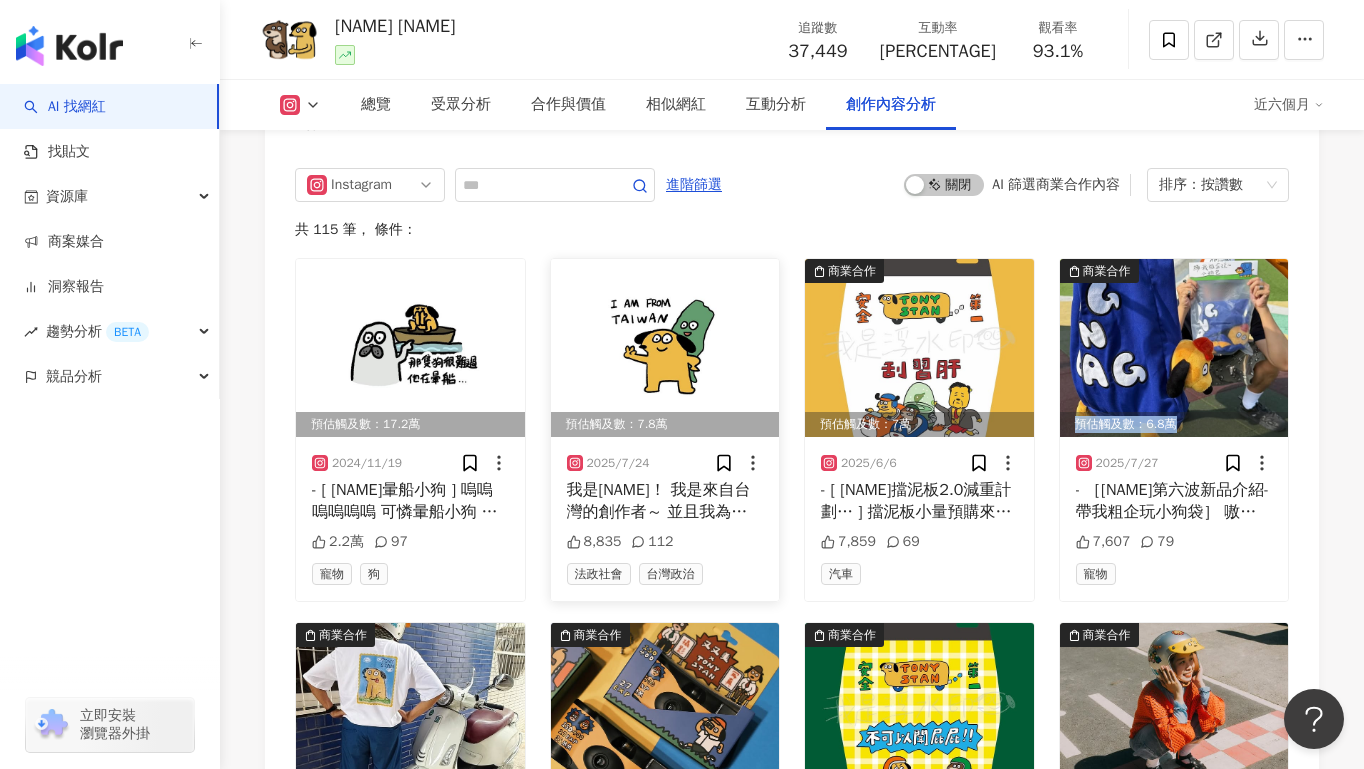 scroll, scrollTop: 6202, scrollLeft: 0, axis: vertical 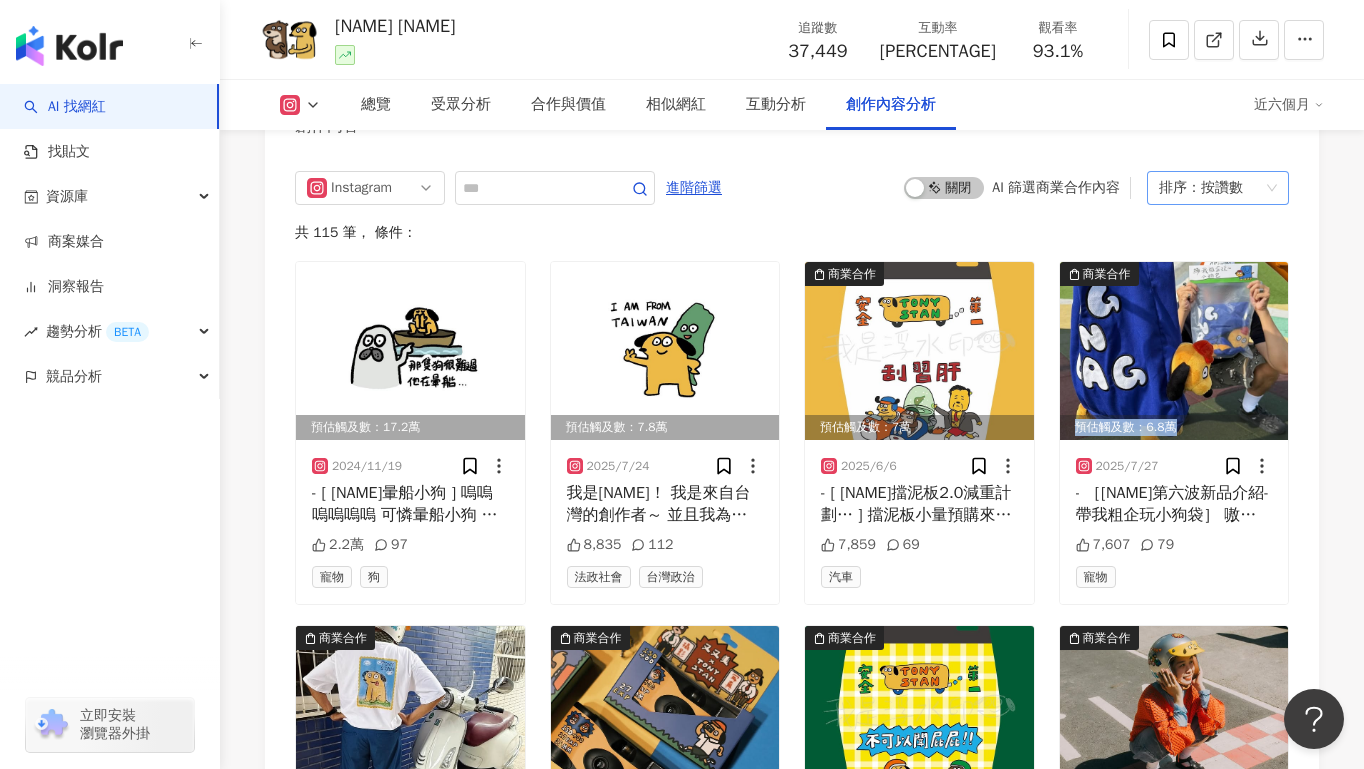 click on "排序： 按讚數" at bounding box center (1209, 188) 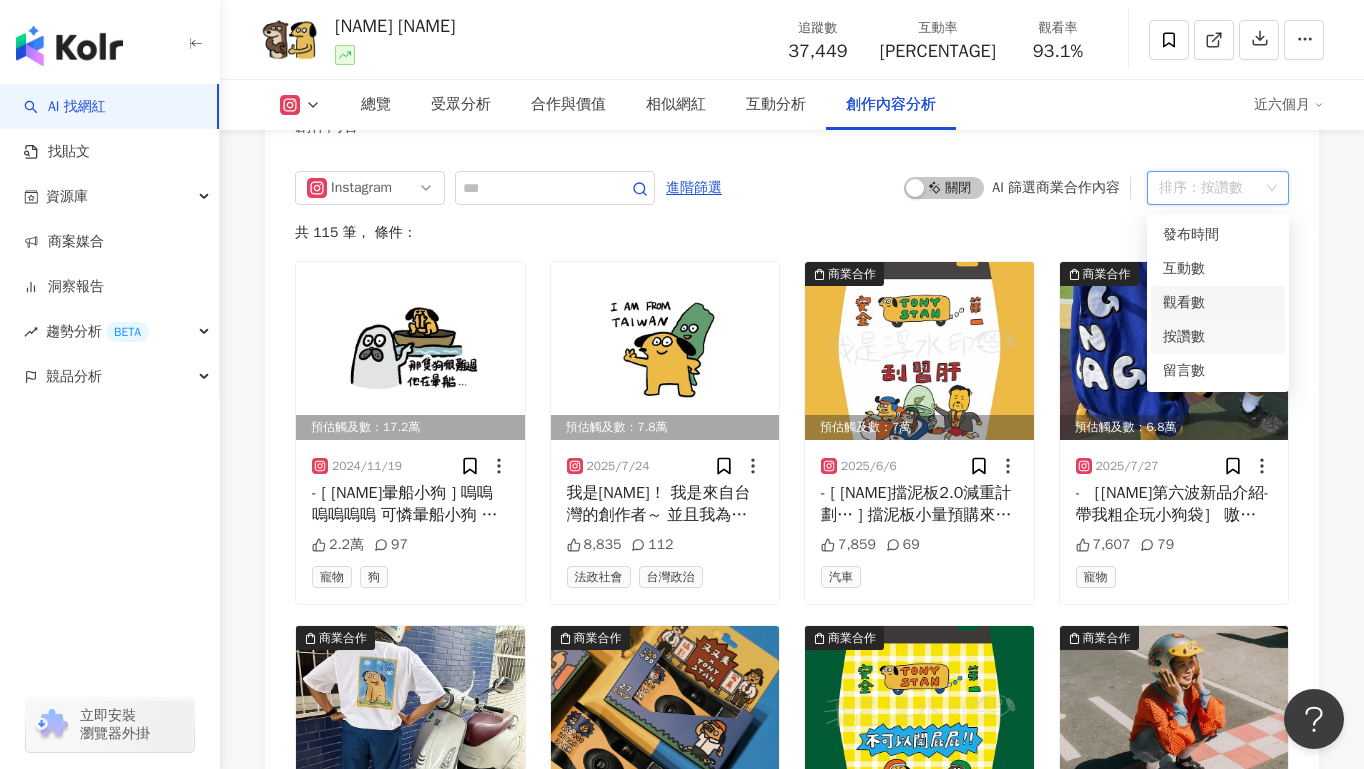 click on "觀看數" at bounding box center [1218, 303] 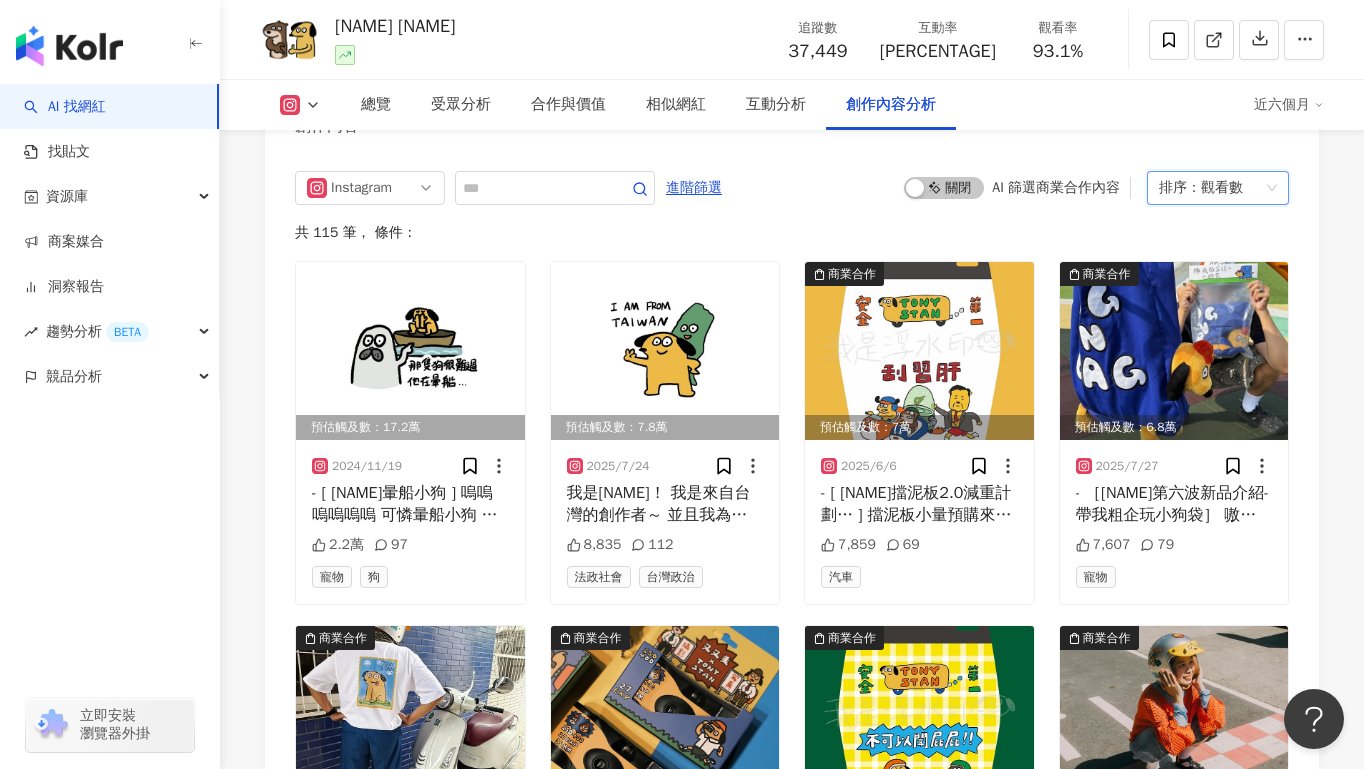 click on "Instagram 進階篩選 啟動 關閉 AI 篩選商業合作內容 pageView 排序： 觀看數 共 115 筆 ，   條件： 預估觸及數：17.2萬 2024/11/19 -
[屎蛋唐尼暈船小狗］
嗚嗚嗚嗚嗚嗚
可憐暈船小狗
標記你那個正在暈船的朋友
讓他知道不只他一個人
暈船坦白講比死還難過
珍惜生命
遠離冒險者
愛大家
平安喜樂
#屎蛋唐尼 #貼圖 #line貼圖 2.2萬 97 寵物 狗 預估觸及數：7.8萬 2025/7/24 8,835 112 法政社會 台灣政治 商業合作 預估觸及數：7萬 2025/6/6 7,859 69 汽車 商業合作 預估觸及數：6.8萬 2025/7/27 7,607 79 寵物 商業合作 預估觸及數：6.6萬 2025/8/1 7,340 105 美妝時尚 穿搭 商業合作 預估觸及數：6.6萬 2025/4/11 7,338 98 旅遊 商業合作 預估觸及數：6.6萬 2025/7/1 7,250 26 日常話題 促購導購 商業合作 預估觸及數：5.7萬 2025/5/22 6,246 98 促購導購 商業合作 預估觸及數：5.6萬 2025/4/17 6,067 38 美食 商業合作 2025/7/28 6,008" at bounding box center [792, 752] 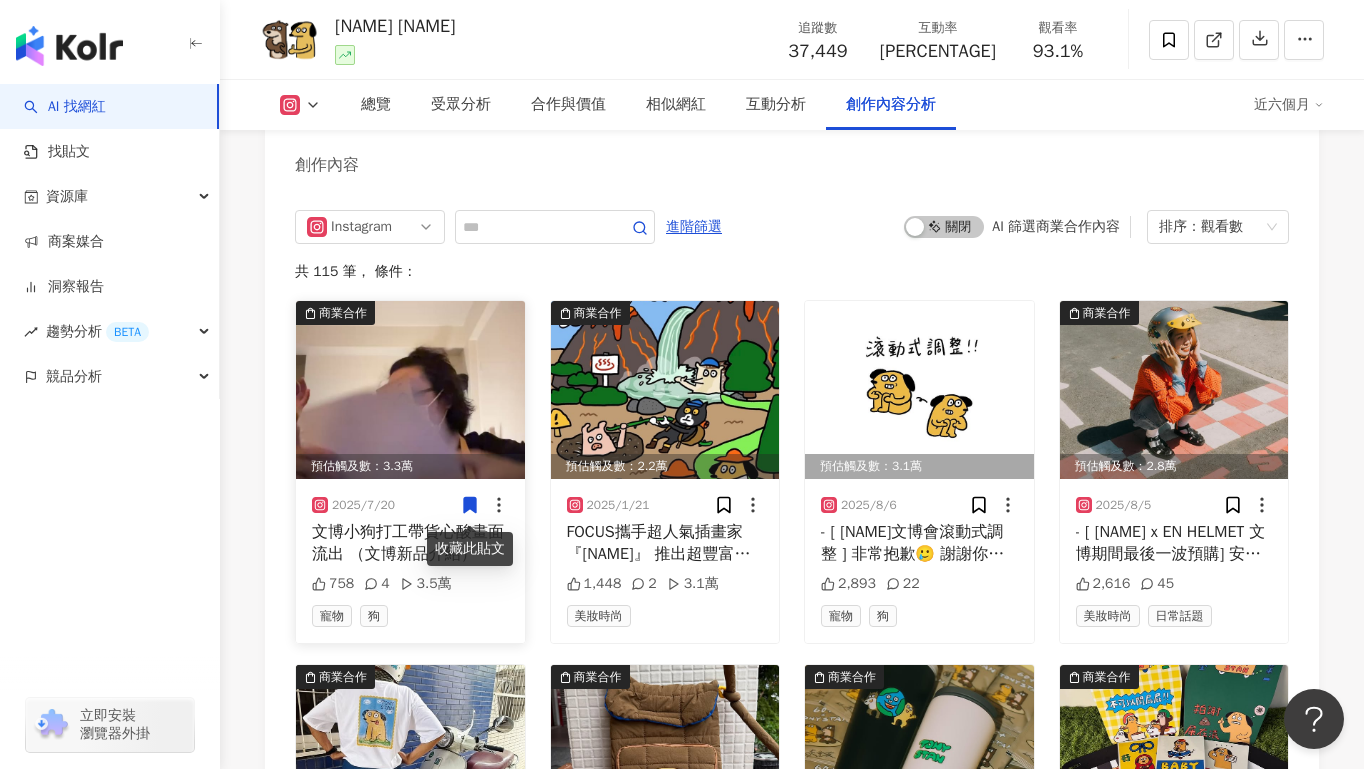 click at bounding box center (410, 390) 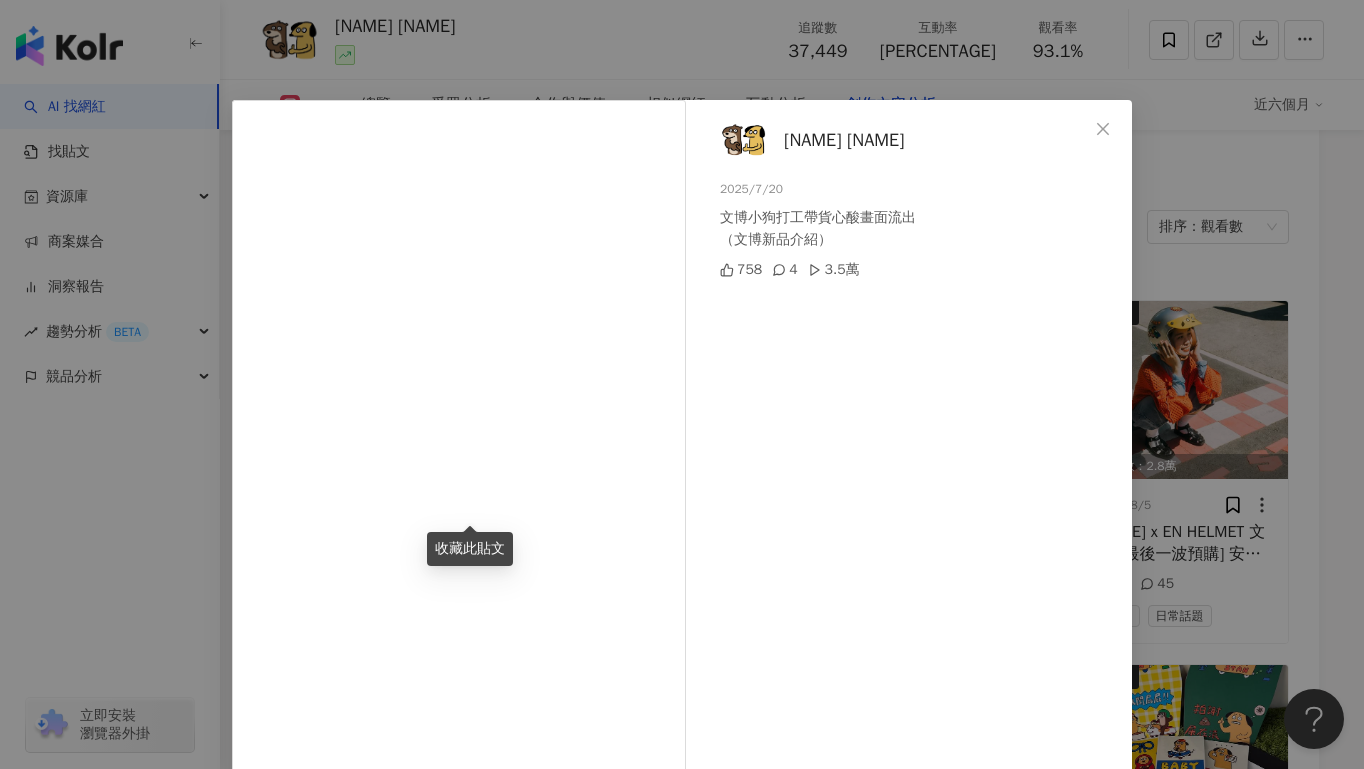 click on "屎蛋唐尼 2025/7/20 文博小狗打工帶貨心酸畫面流出
（文博新品介紹） 758 4 3.5萬 查看原始貼文" at bounding box center [682, 384] 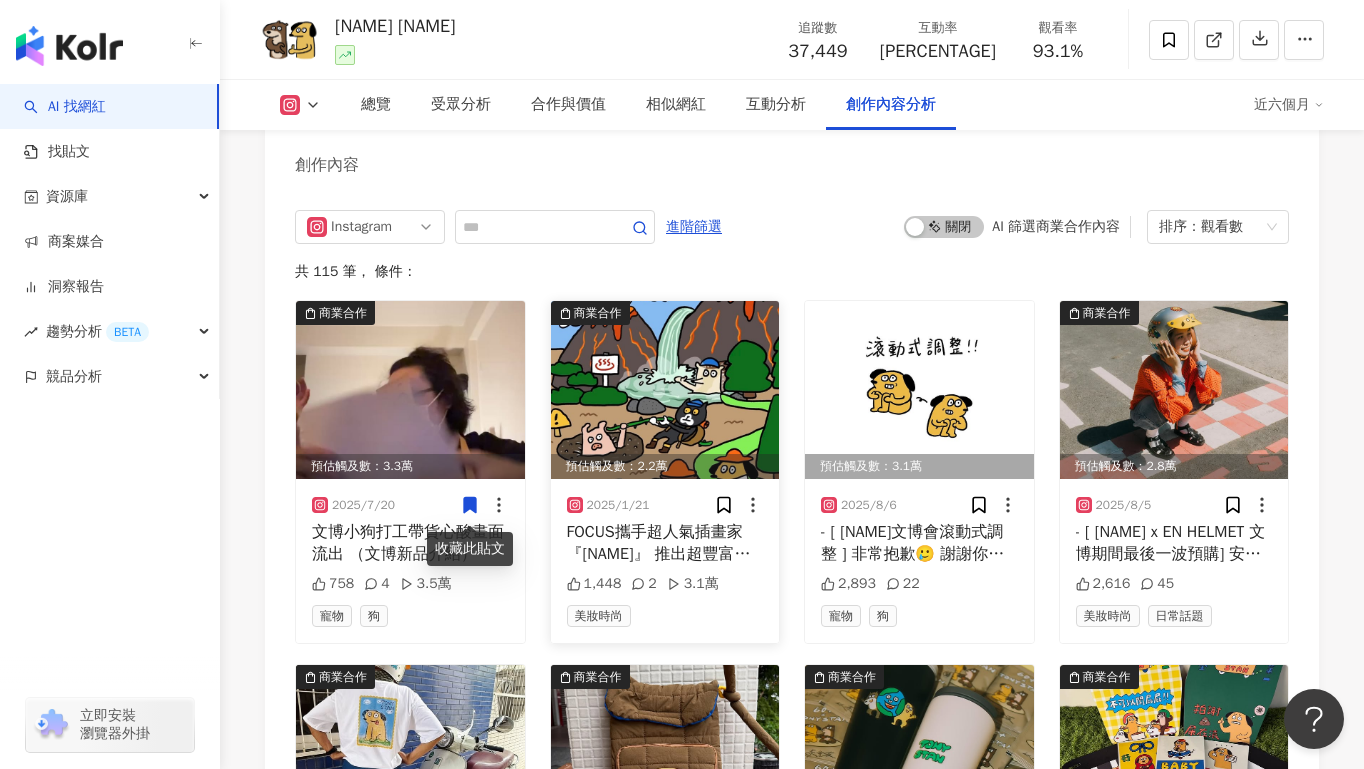 click at bounding box center (665, 390) 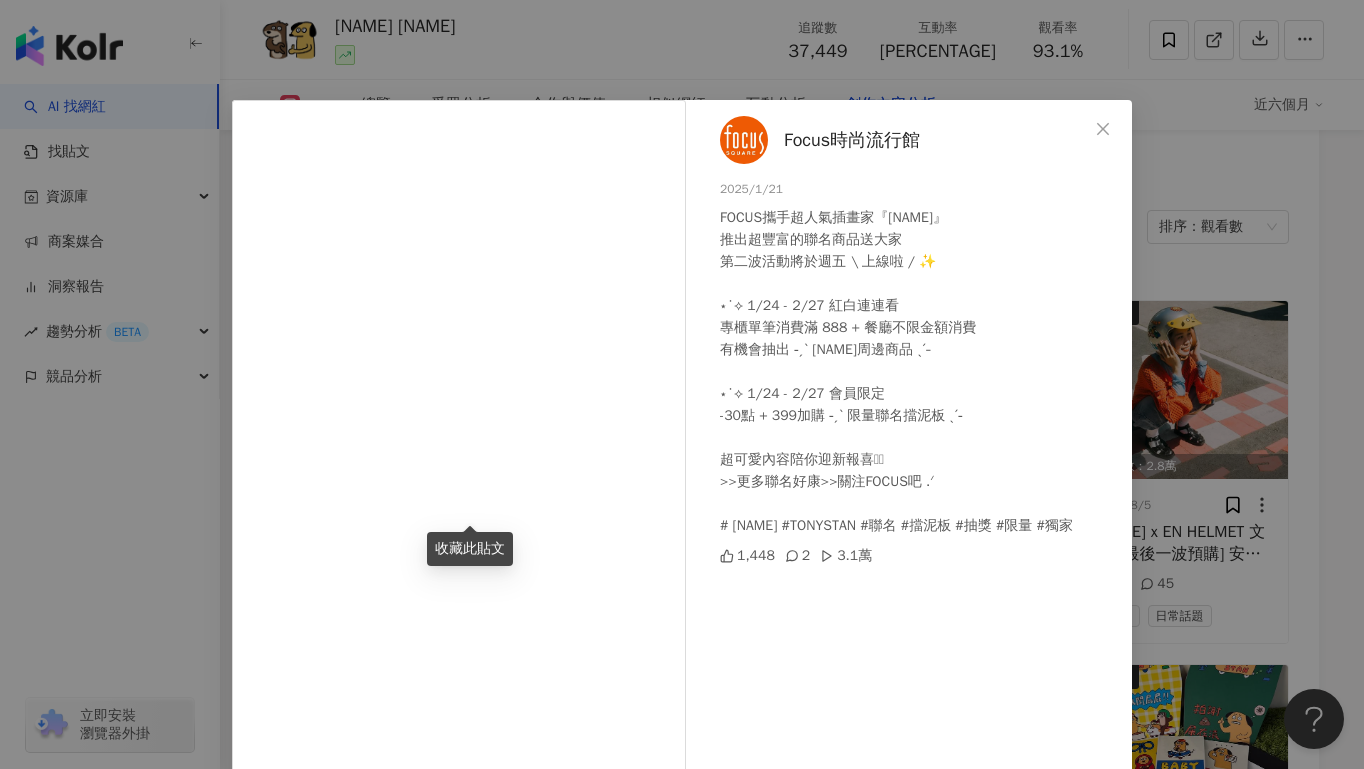 click on "Focus時尚流行館 2025/1/21 FOCUS攜手超人氣插畫家『屎蛋唐尼』
推出超豐富的聯名商品送大家
第二波活動將於週五 \ 上線啦 / ✨
​
⋆˙⟡ 𝟏/𝟐𝟒 - 𝟐/𝟐𝟕 紅白連連看
專櫃單筆消費滿 𝟖𝟖𝟖 + 餐廳不限金額消費
有機會抽出 ˗ˏˋ 屎蛋唐尼周邊商品 ˎˊ˗
​
⋆˙⟡ 𝟏/𝟐𝟒 - 𝟐/𝟐𝟕 會員限定
-𝟑𝟎點 + 𝟑𝟗𝟗加購 ˗ˏˋ 限量聯名擋泥板 ˎˊ˗
​
超可愛內容陪你迎新報喜🫶🏻
>>更多聯名好康>>關注FOCUS吧 .ᐟ
​
#屎蛋唐尼 #TONYSTAN #聯名 #擋泥板 #抽獎 #限量 #獨家 1,448 2 3.1萬 查看原始貼文" at bounding box center (682, 384) 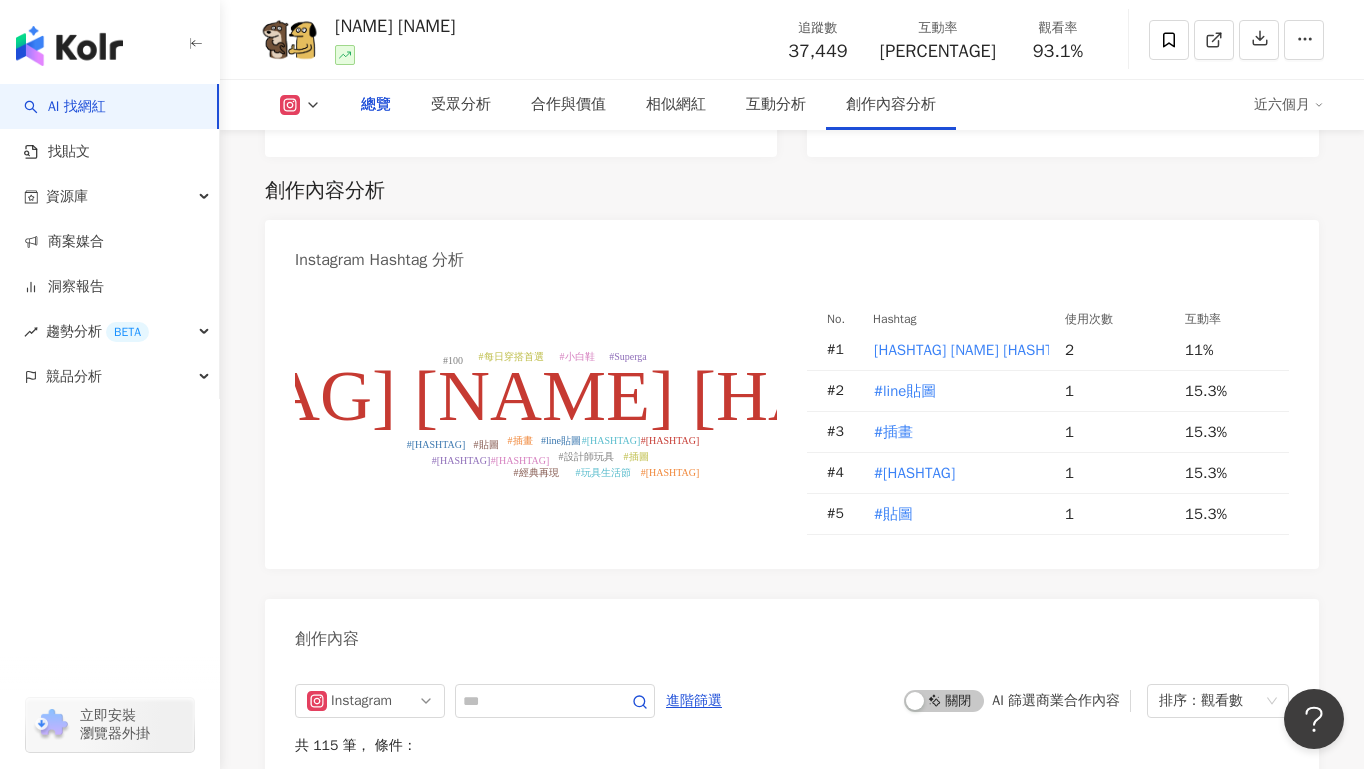 scroll, scrollTop: 332, scrollLeft: 0, axis: vertical 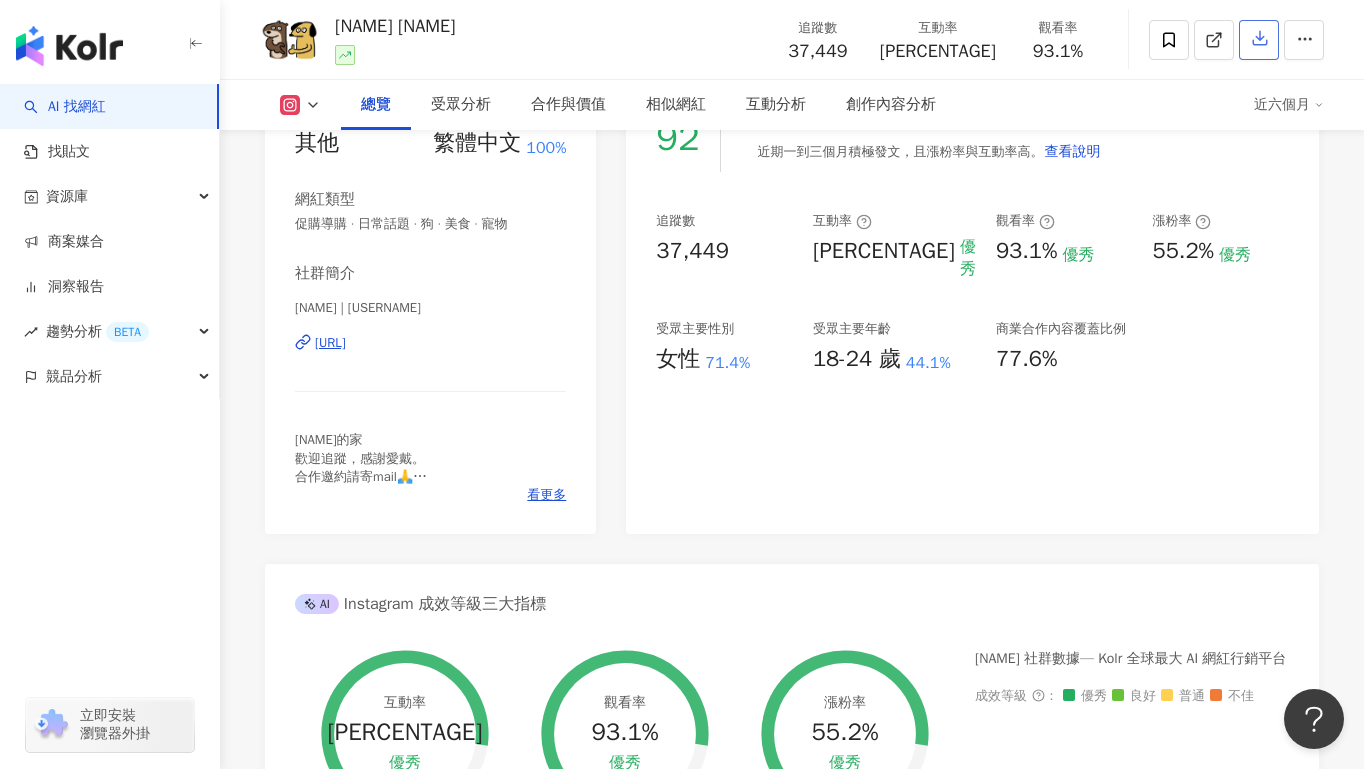 click 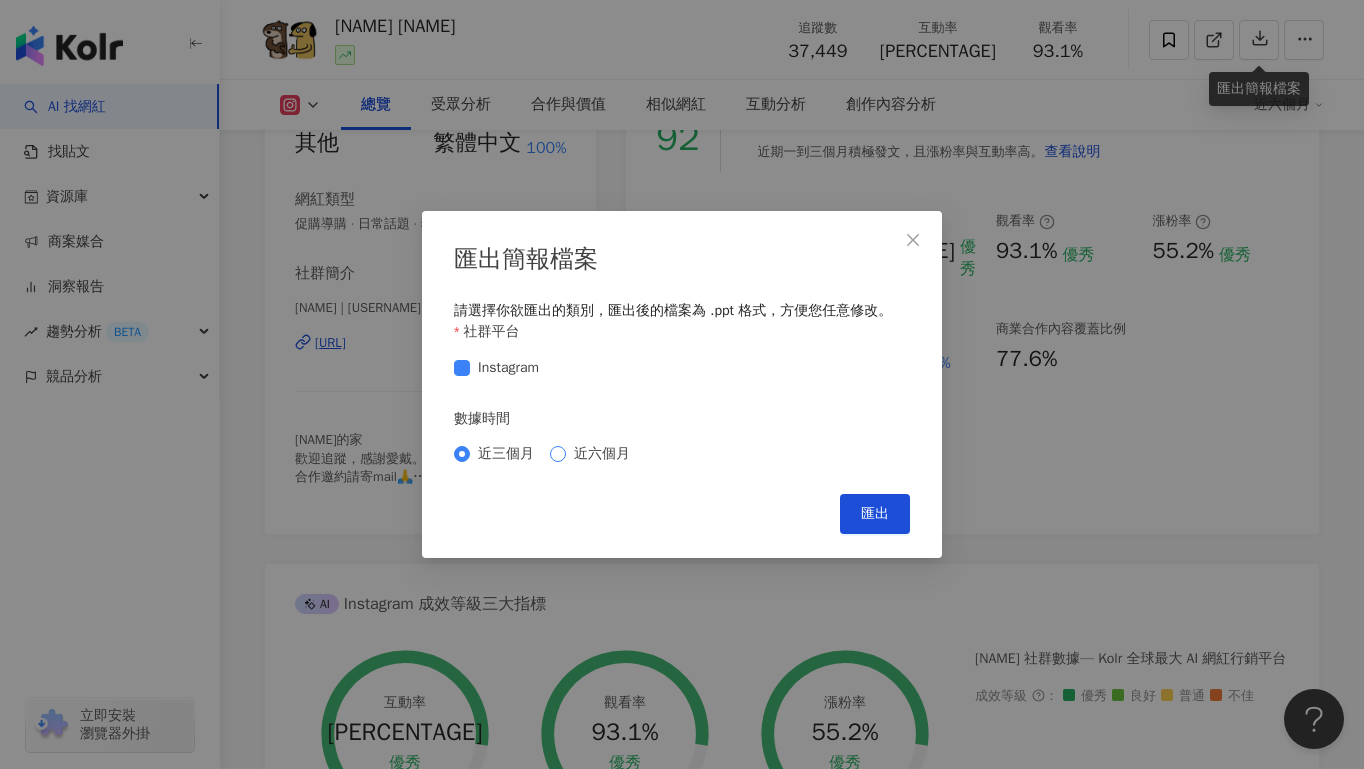 click on "近六個月" at bounding box center [602, 454] 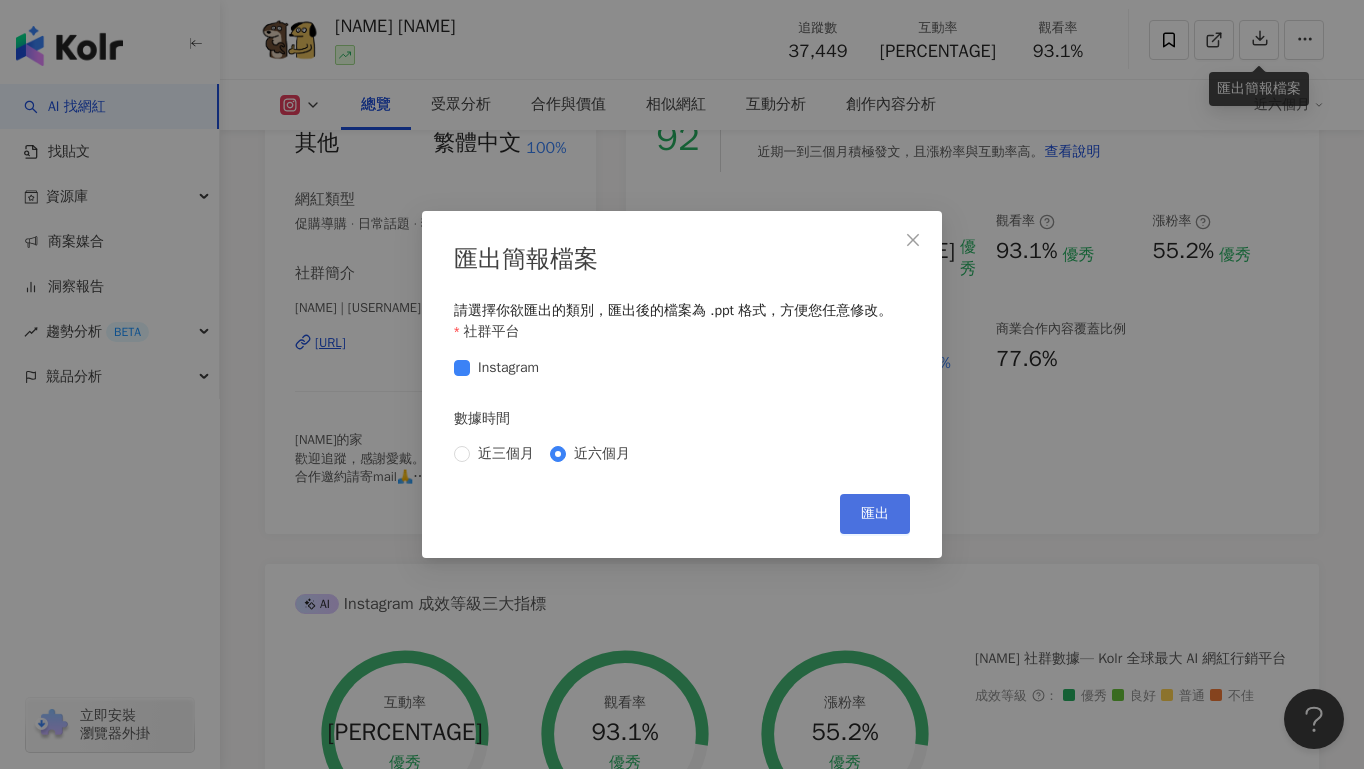 click on "匯出" at bounding box center (875, 514) 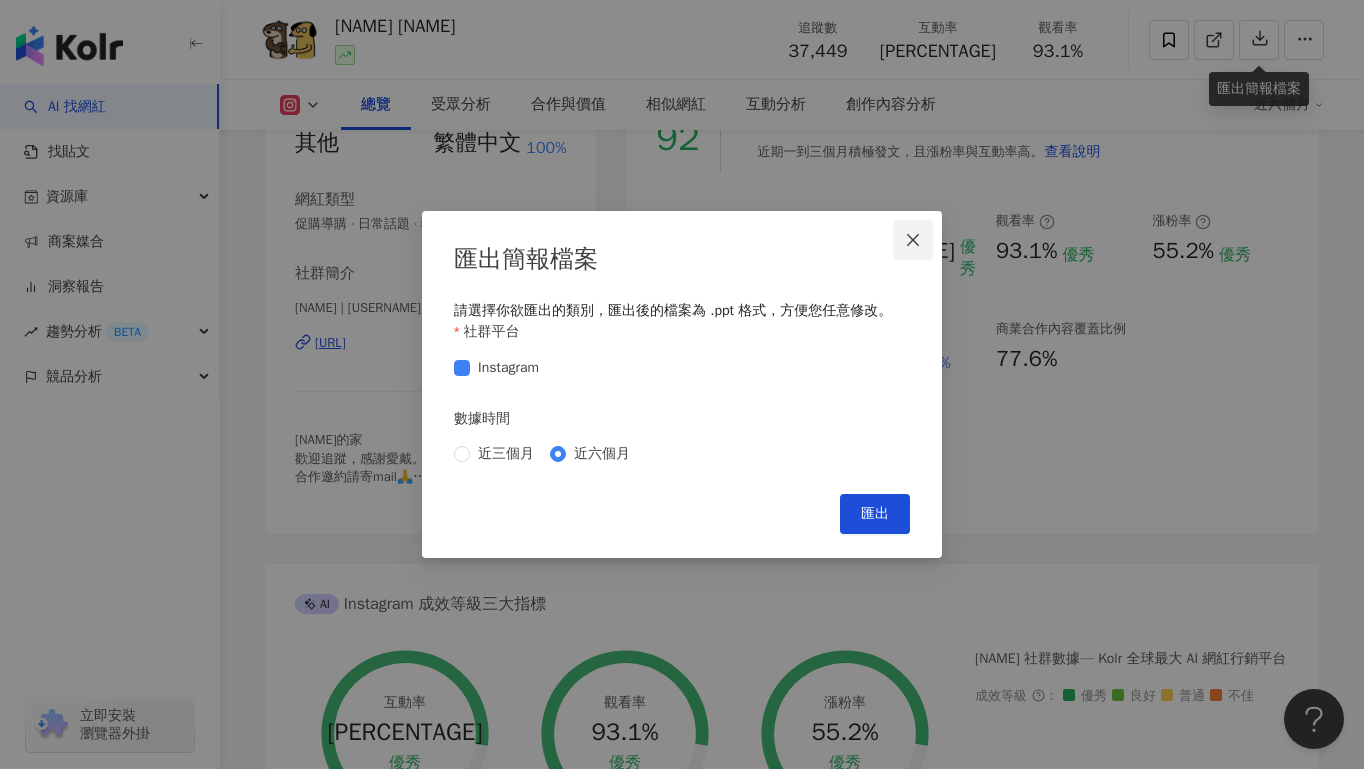 click at bounding box center (913, 240) 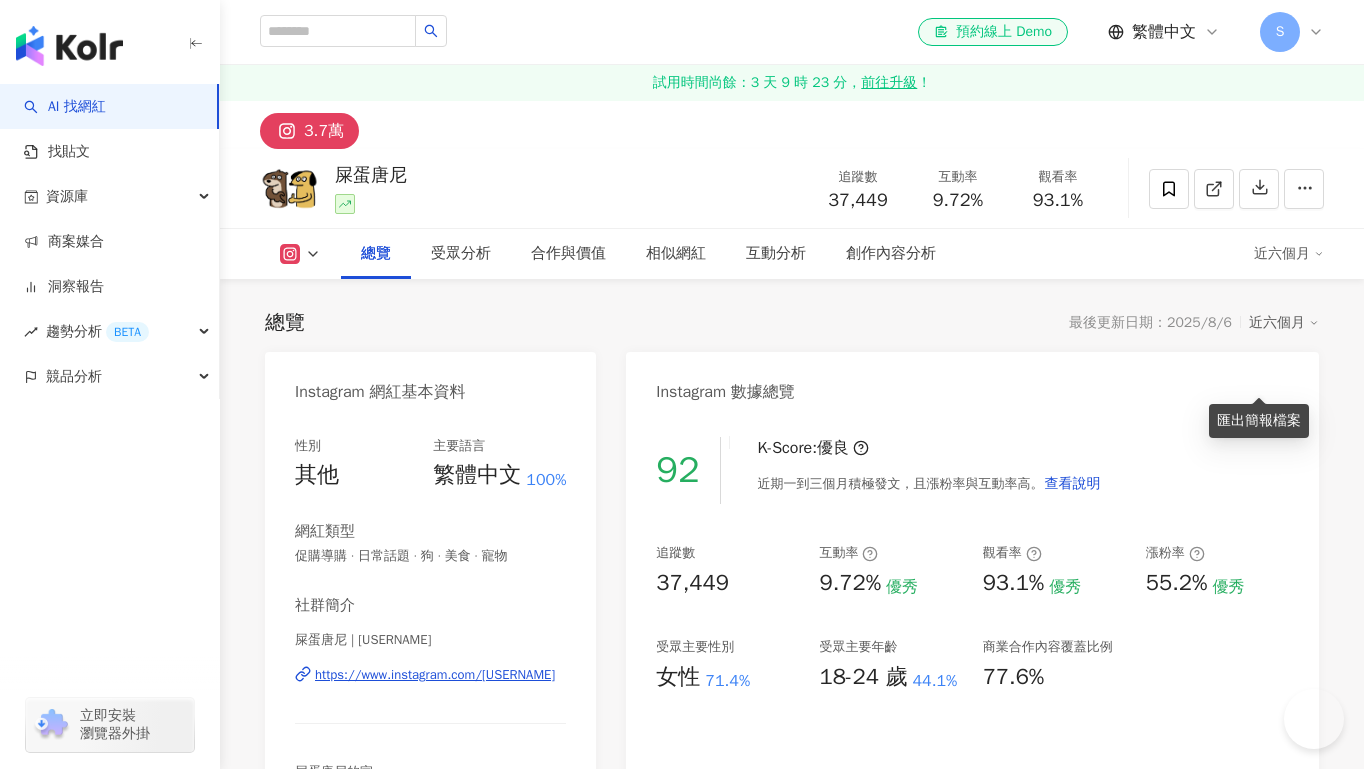 scroll, scrollTop: 332, scrollLeft: 0, axis: vertical 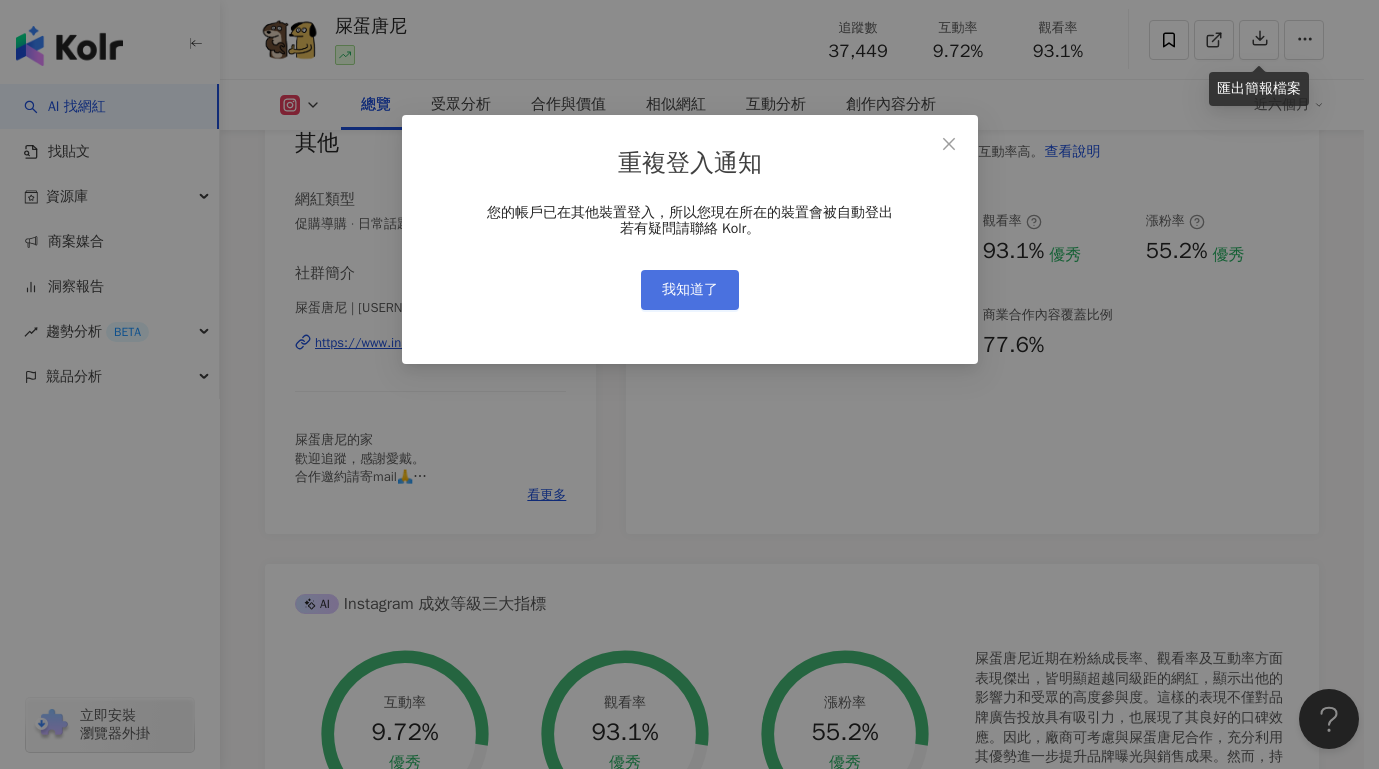 click on "重複登入通知 您的帳戶已在其他裝置登入，所以您現在所在的裝置會被自動登出 若有疑問請聯絡 Kolr。 我知道了" at bounding box center [690, 239] 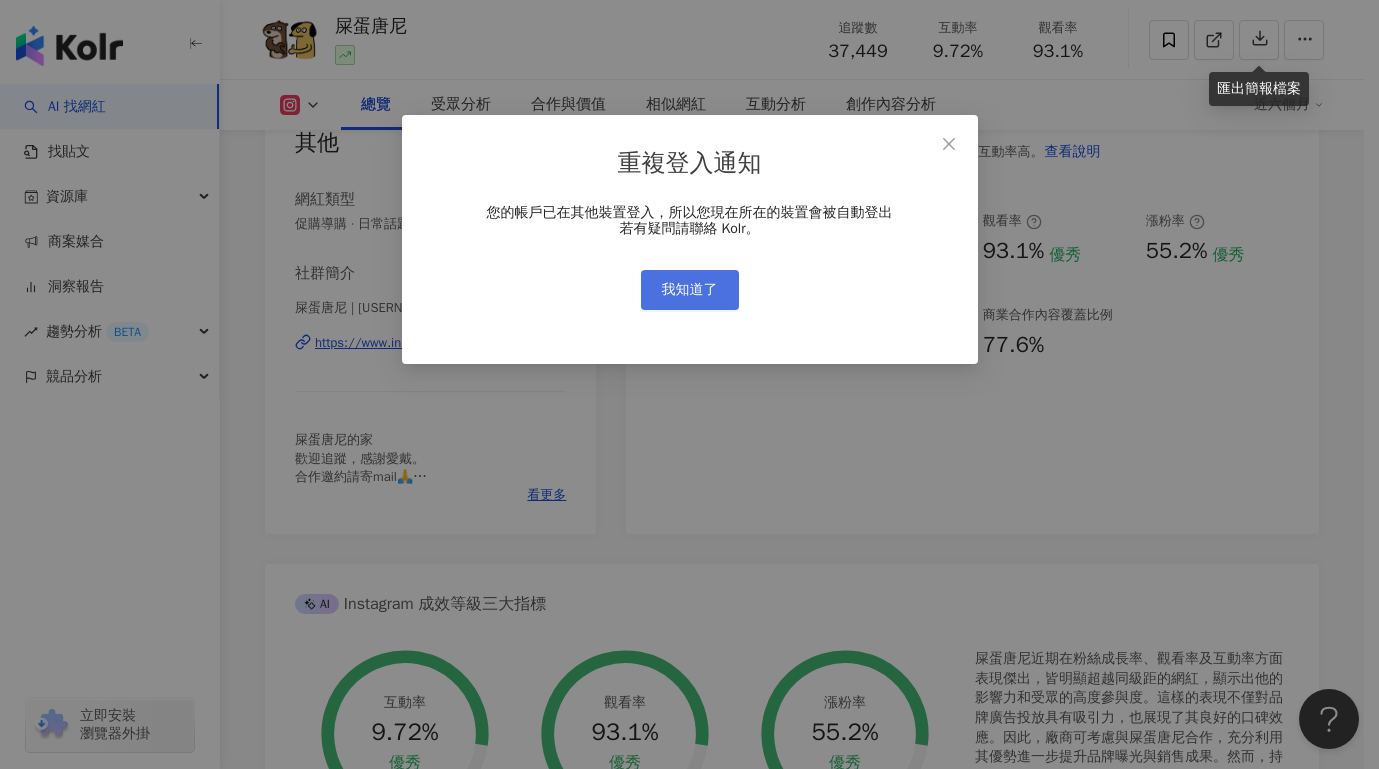 click on "我知道了" at bounding box center (690, 290) 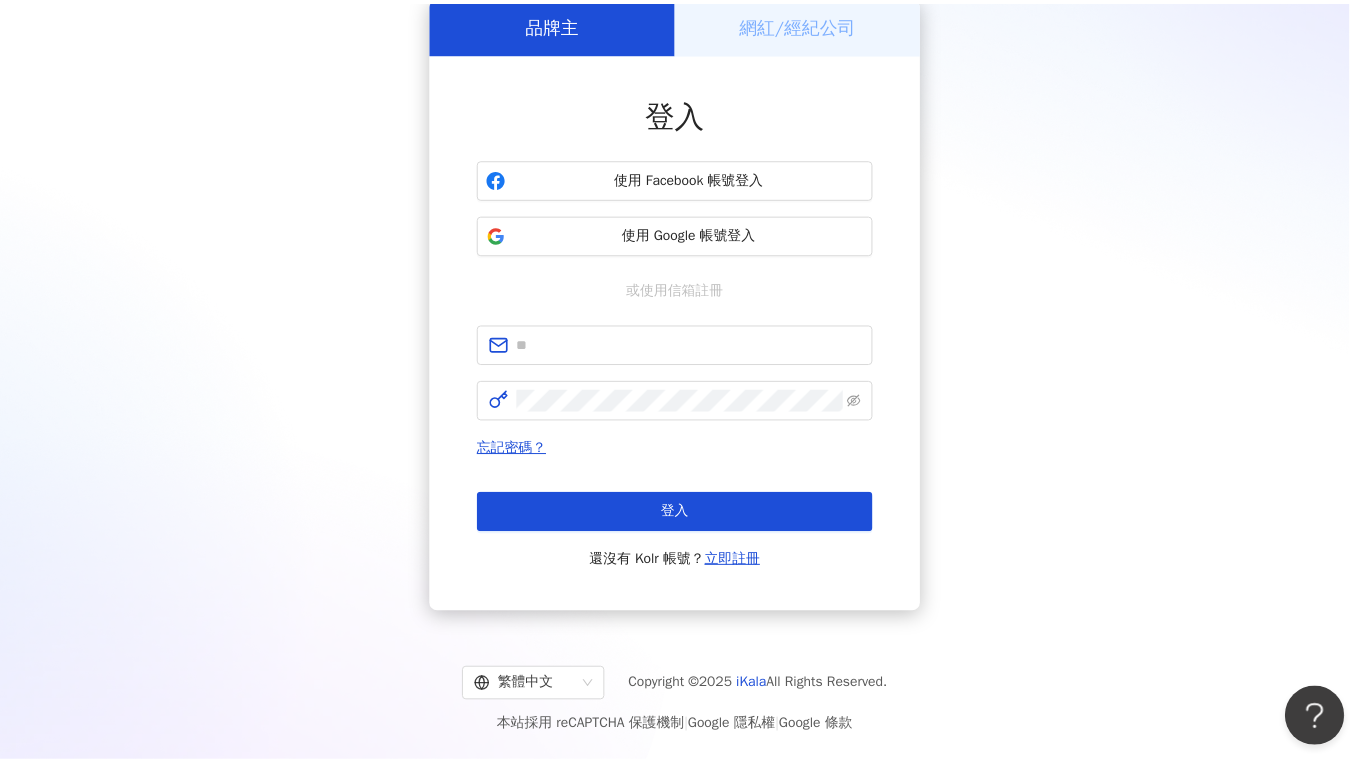 scroll, scrollTop: 0, scrollLeft: 0, axis: both 